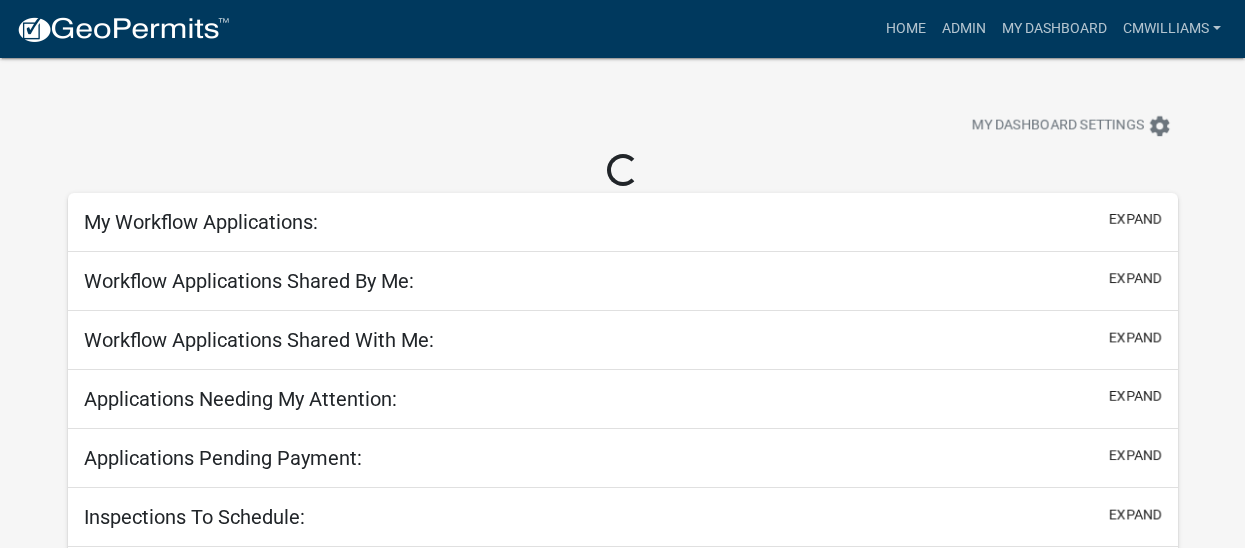 scroll, scrollTop: 0, scrollLeft: 0, axis: both 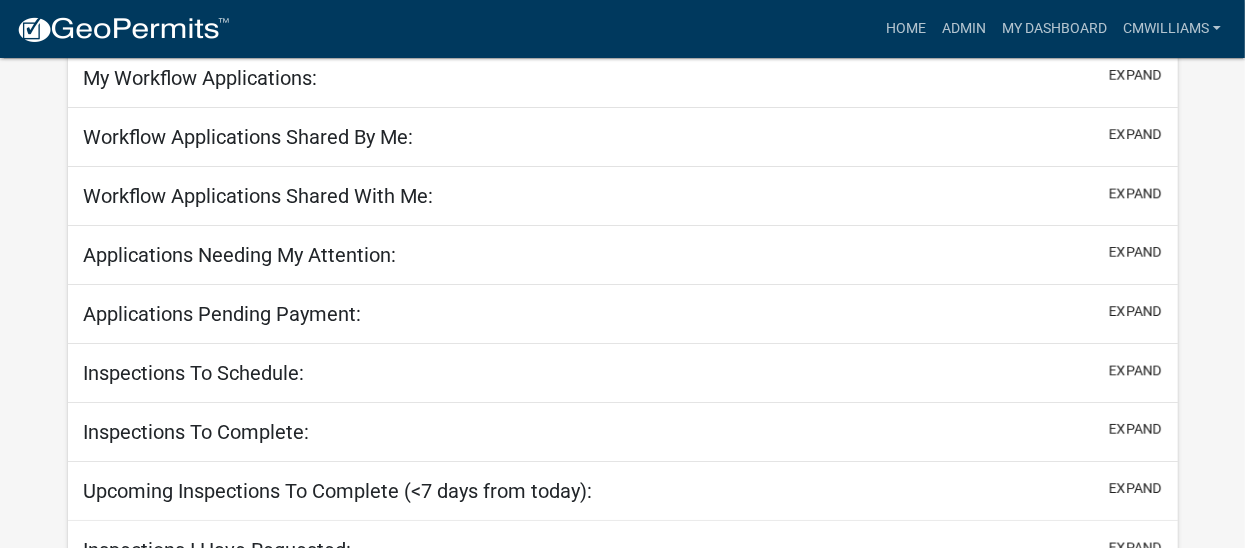 select on "2: 50" 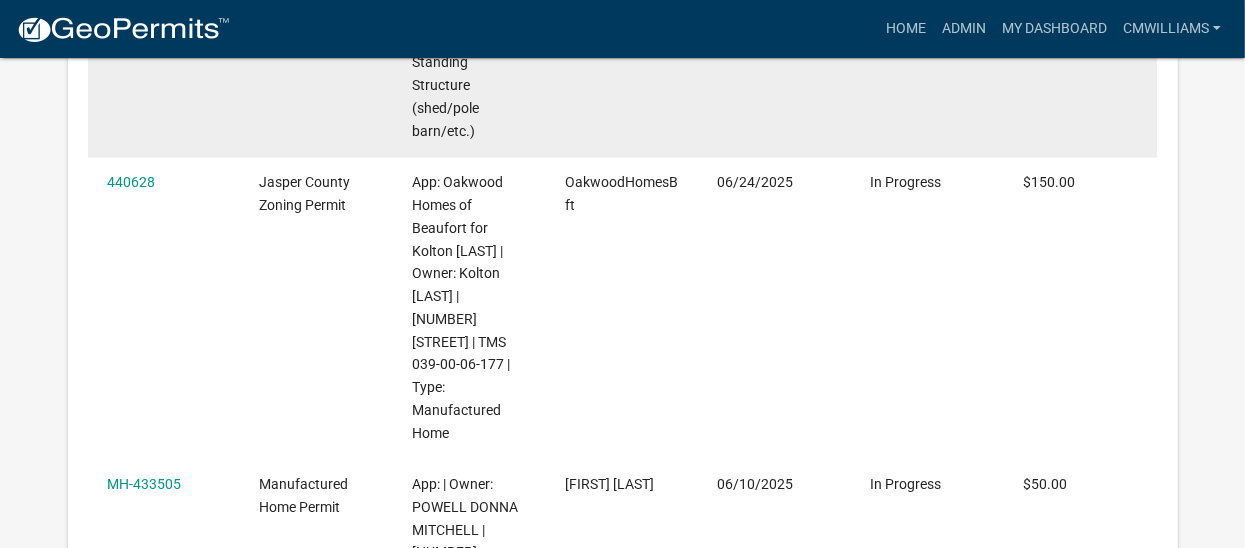 scroll, scrollTop: 2712, scrollLeft: 0, axis: vertical 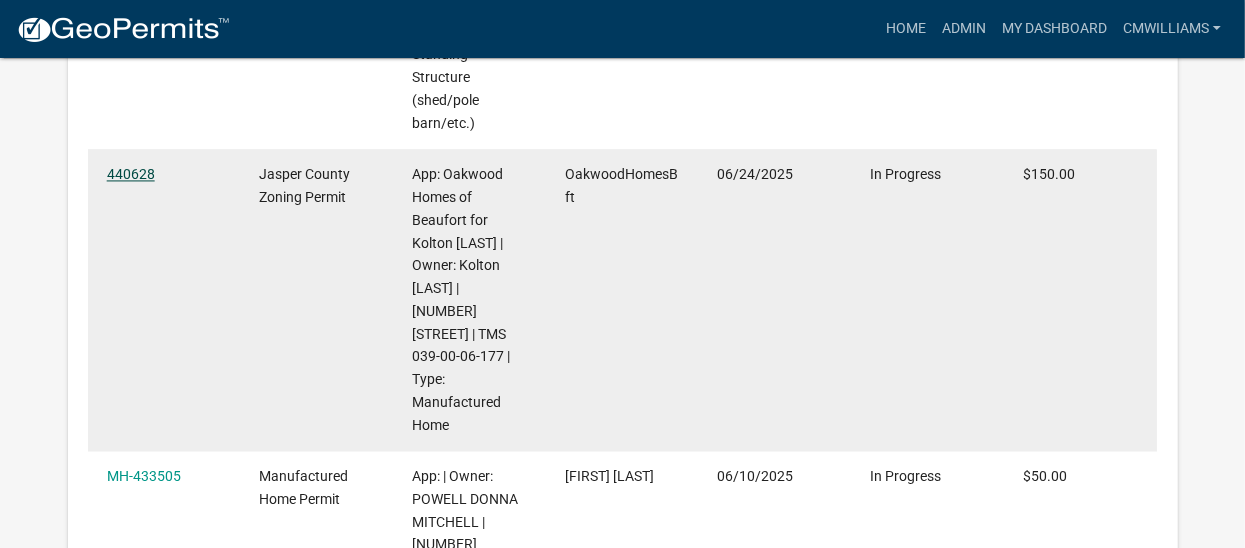click on "440628" 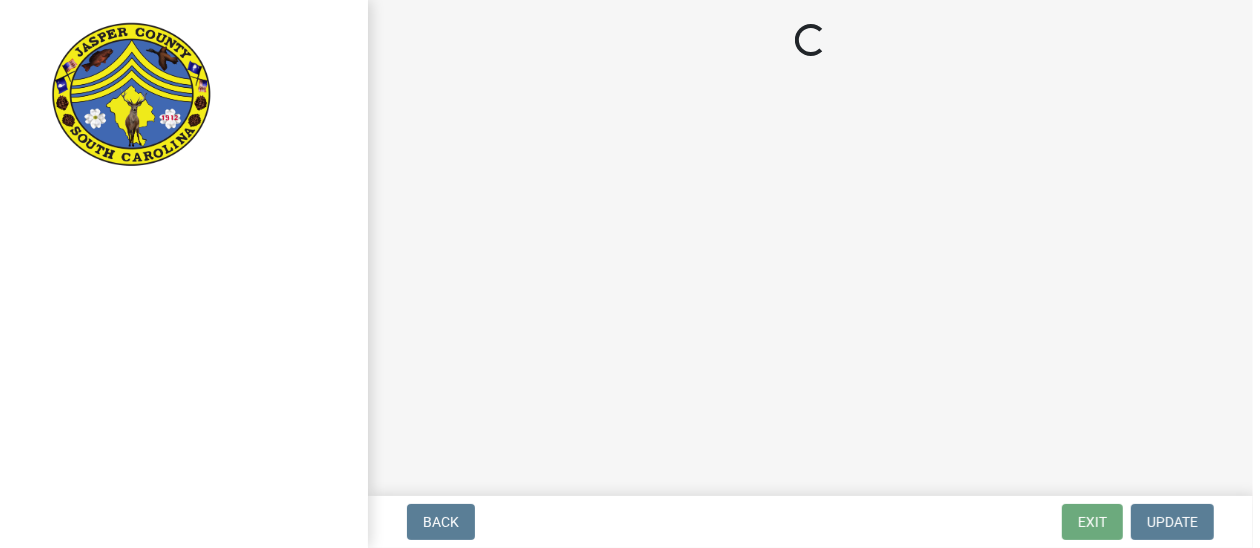 scroll, scrollTop: 0, scrollLeft: 0, axis: both 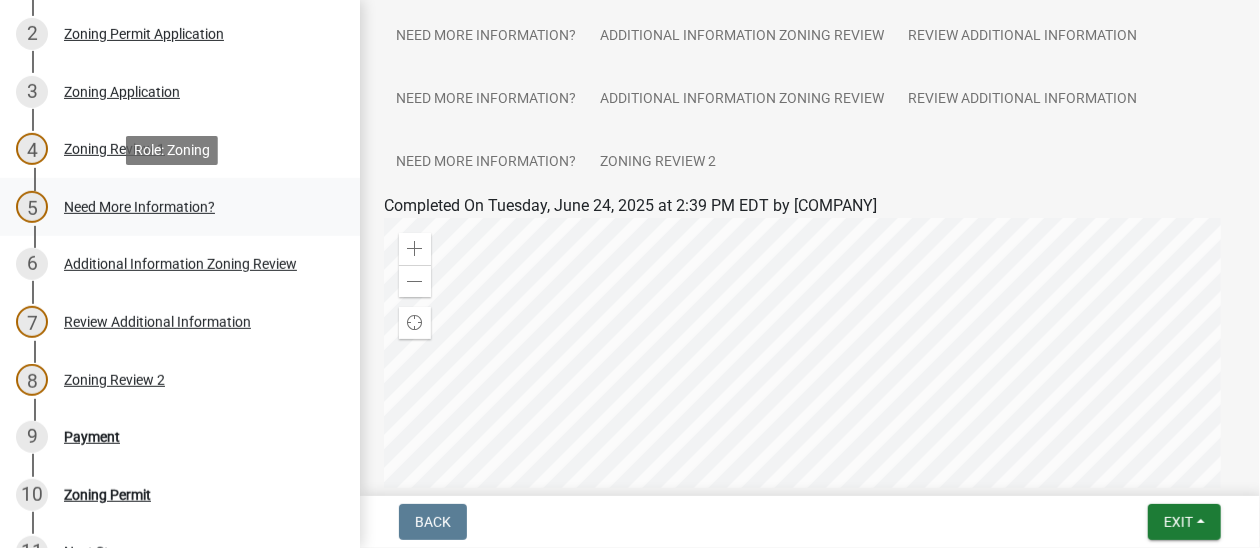 click on "Need More Information?" at bounding box center [139, 207] 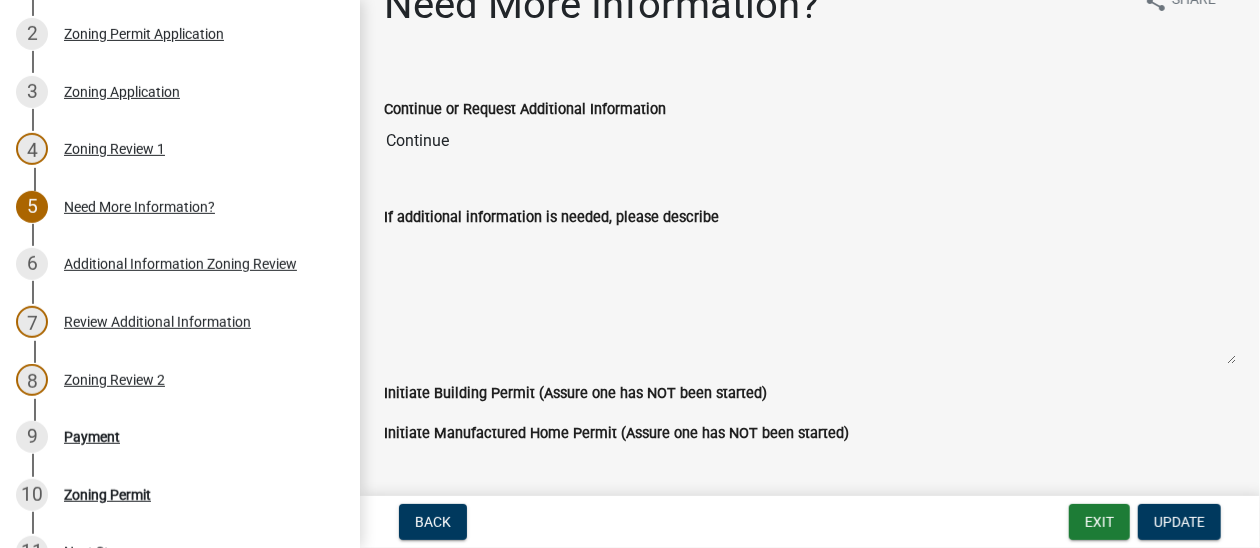 scroll, scrollTop: 0, scrollLeft: 0, axis: both 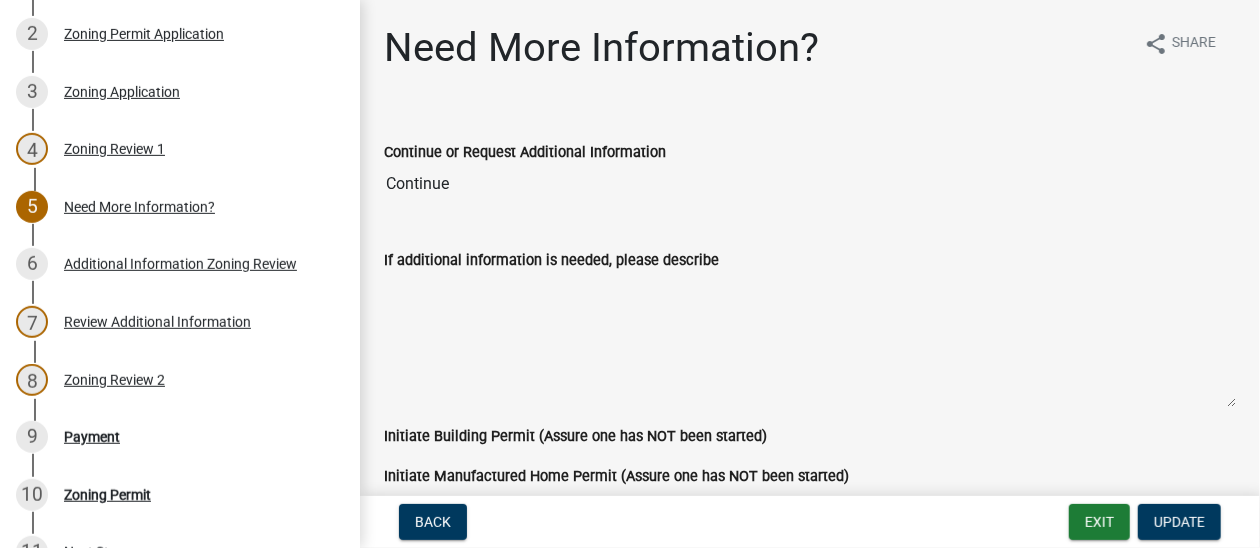 click on "Review Additional Information" at bounding box center [157, 322] 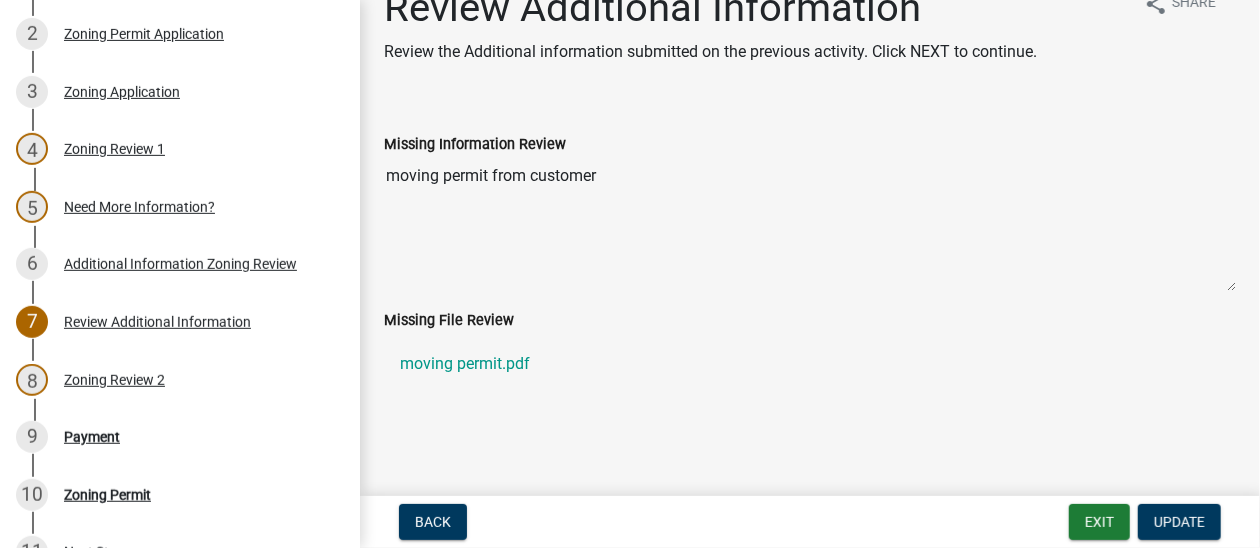 scroll, scrollTop: 0, scrollLeft: 0, axis: both 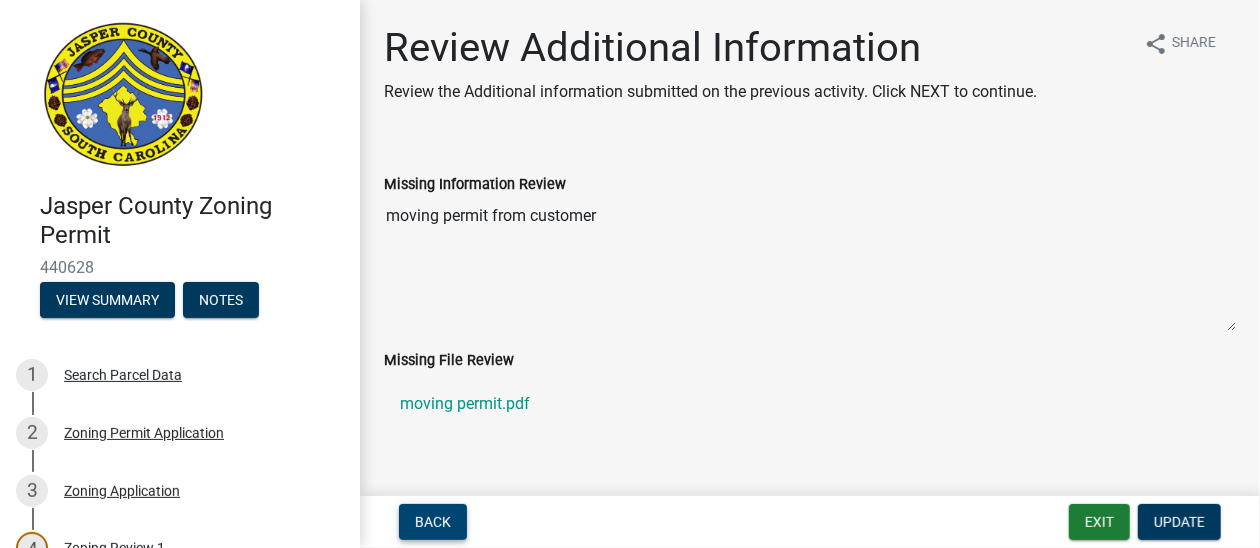 click on "Back" at bounding box center (433, 522) 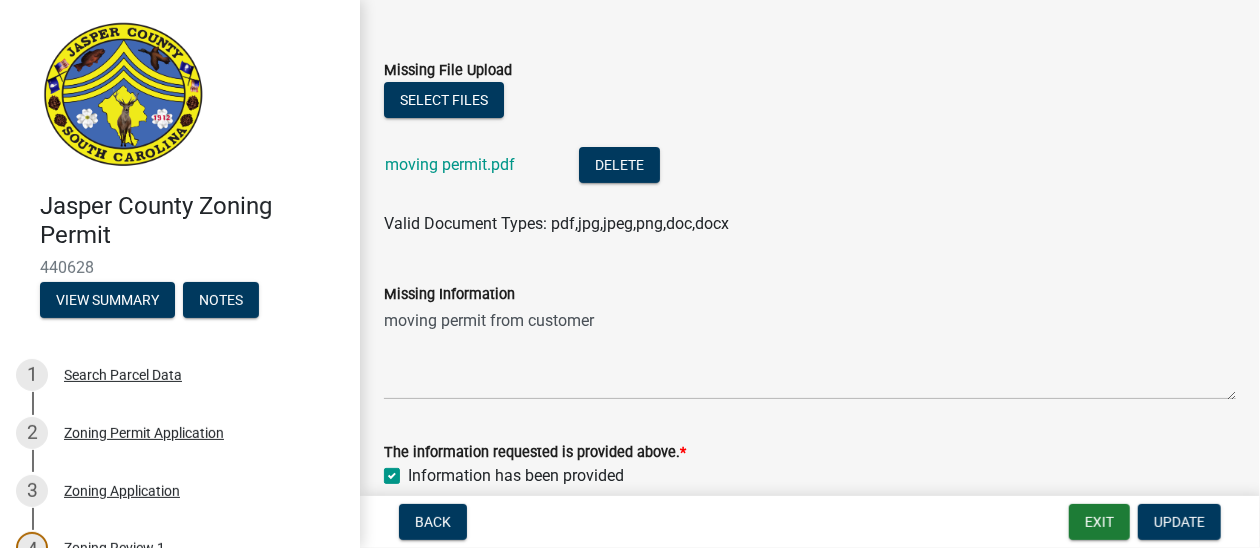 scroll, scrollTop: 173, scrollLeft: 0, axis: vertical 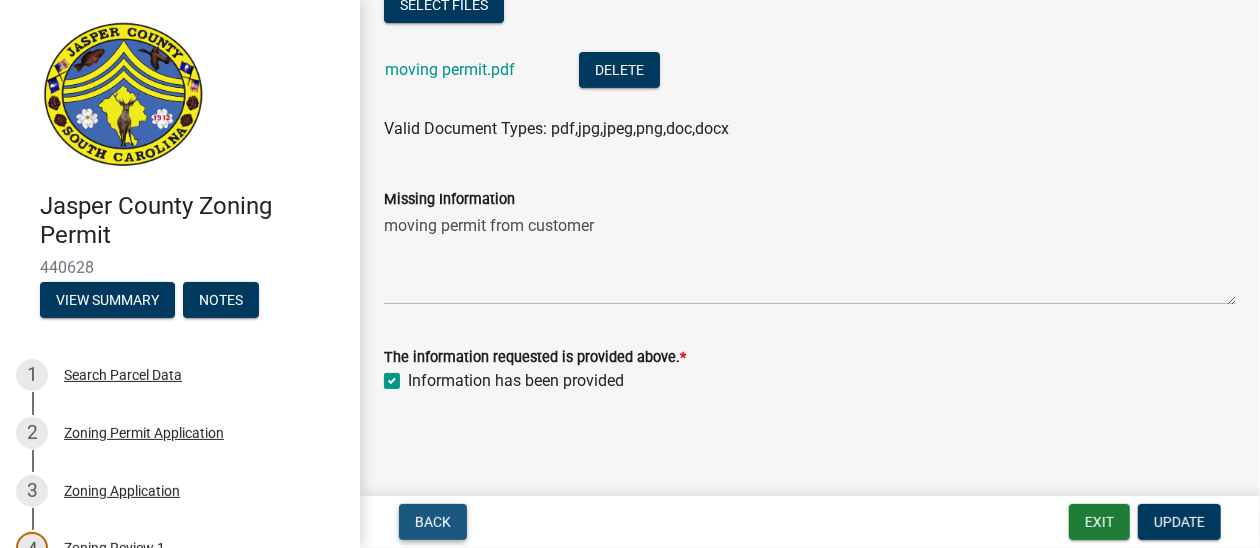 click on "Back" at bounding box center [433, 522] 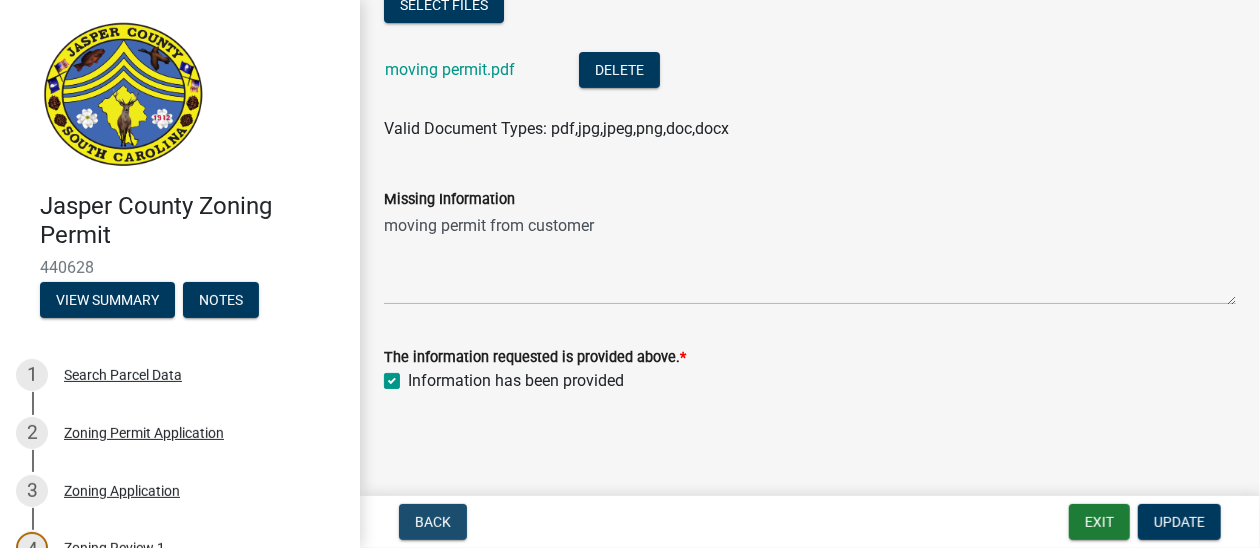 scroll, scrollTop: 0, scrollLeft: 0, axis: both 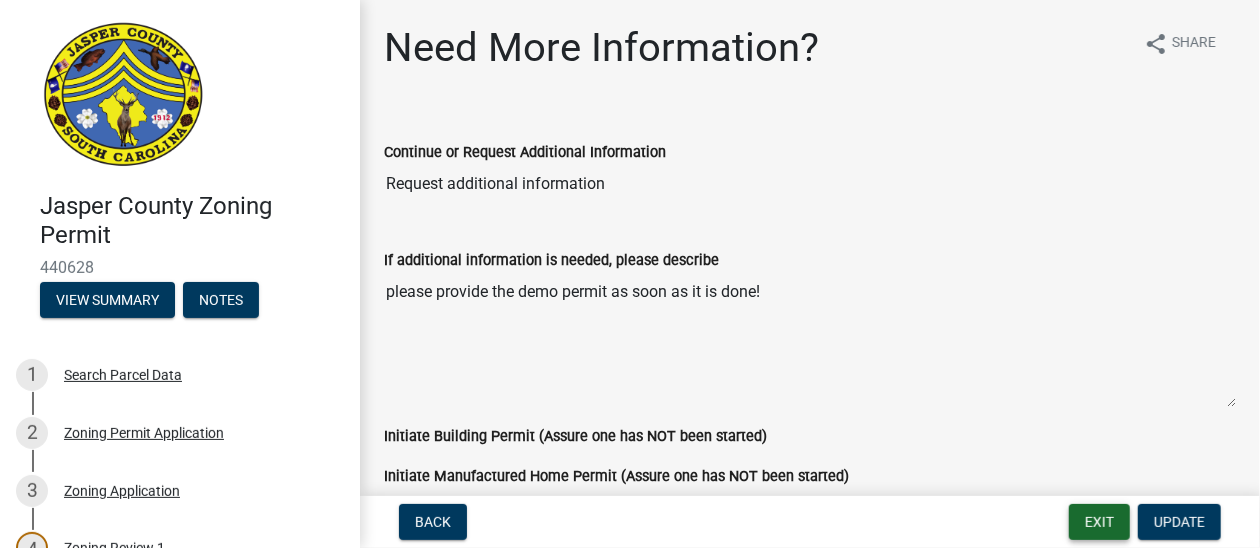click on "Exit" at bounding box center (1099, 522) 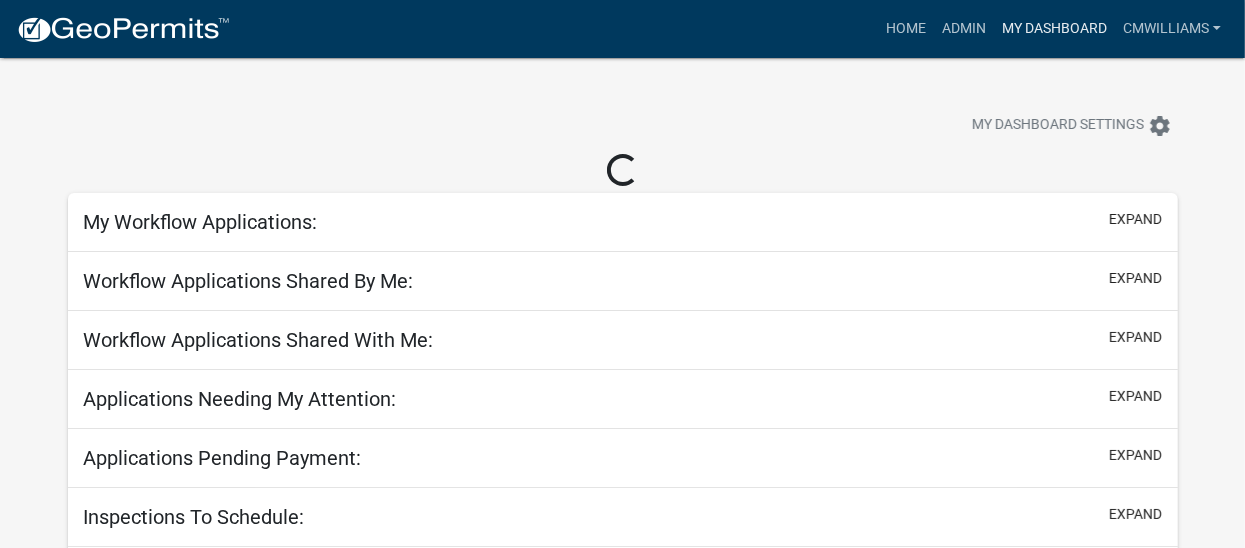 select on "2: 50" 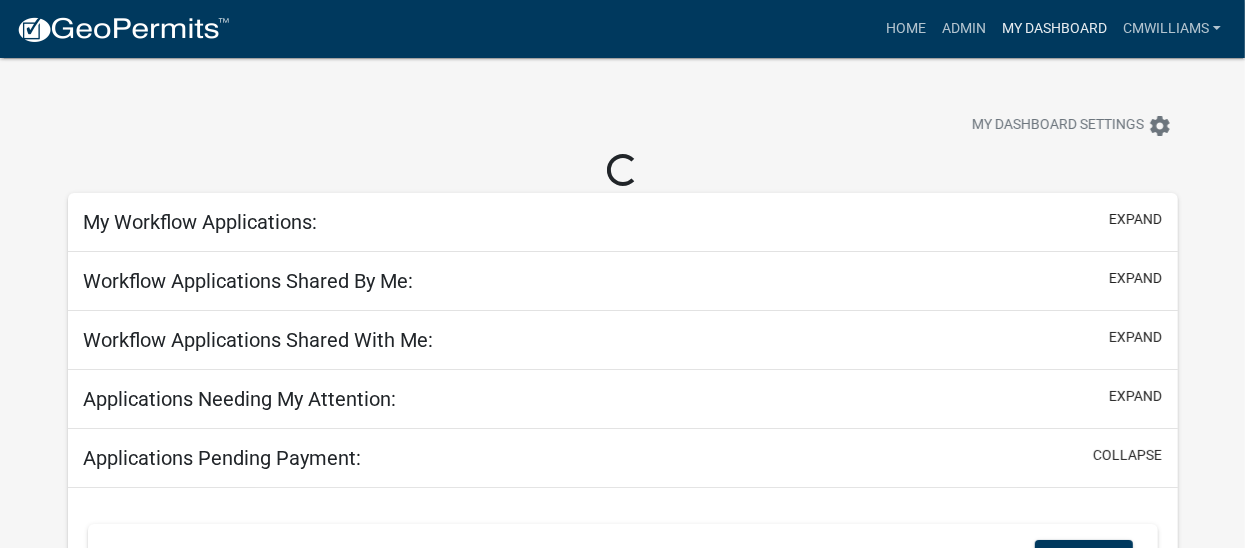 click on "My Dashboard" at bounding box center (1054, 29) 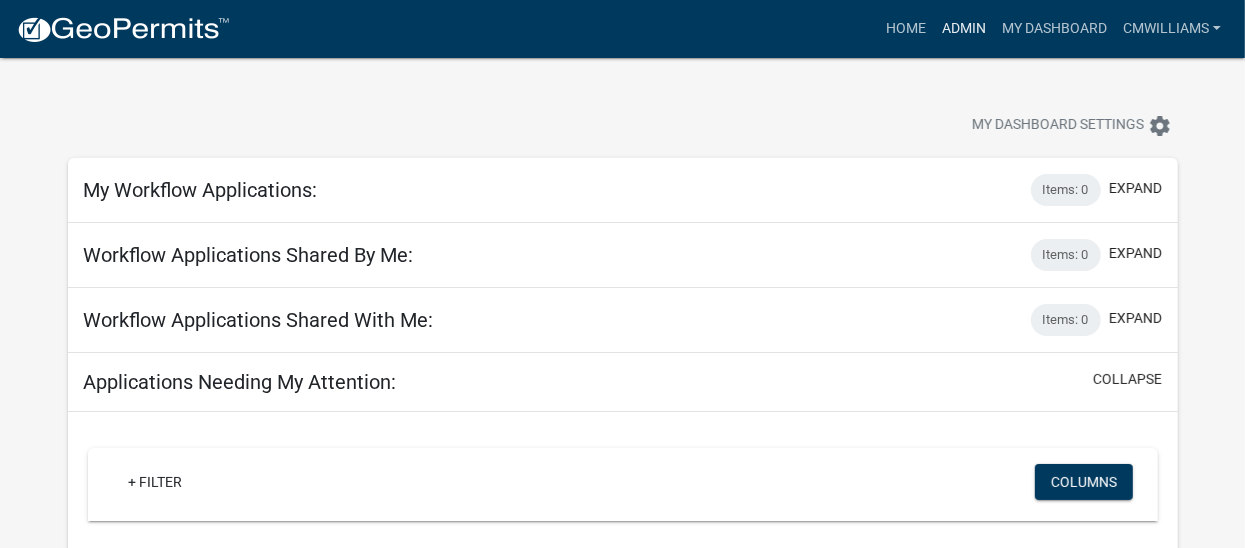 click on "Admin" at bounding box center (964, 29) 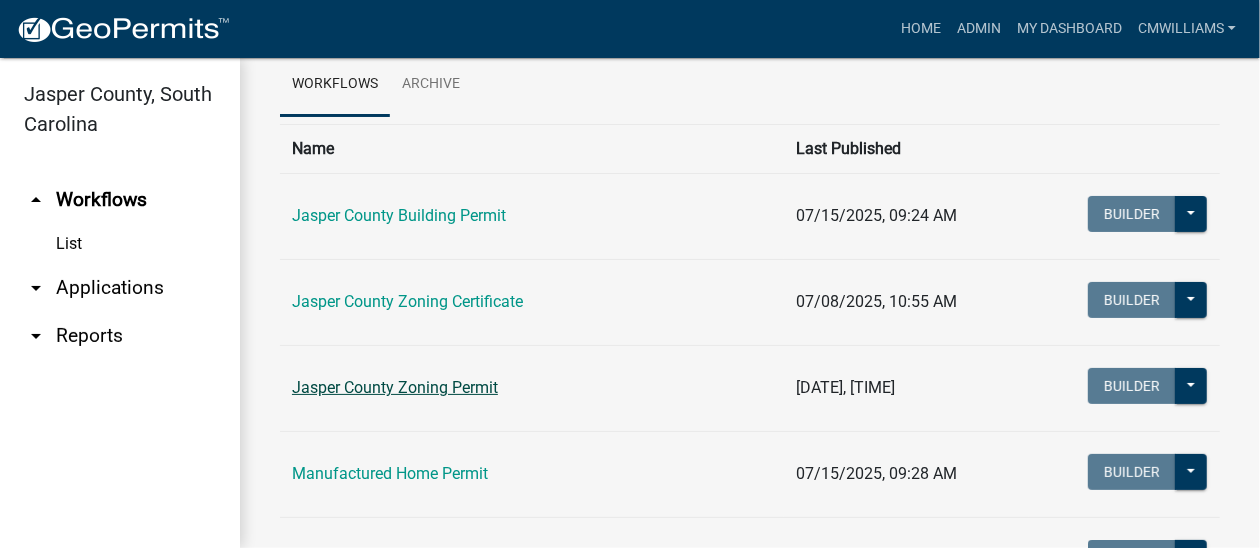 scroll, scrollTop: 199, scrollLeft: 0, axis: vertical 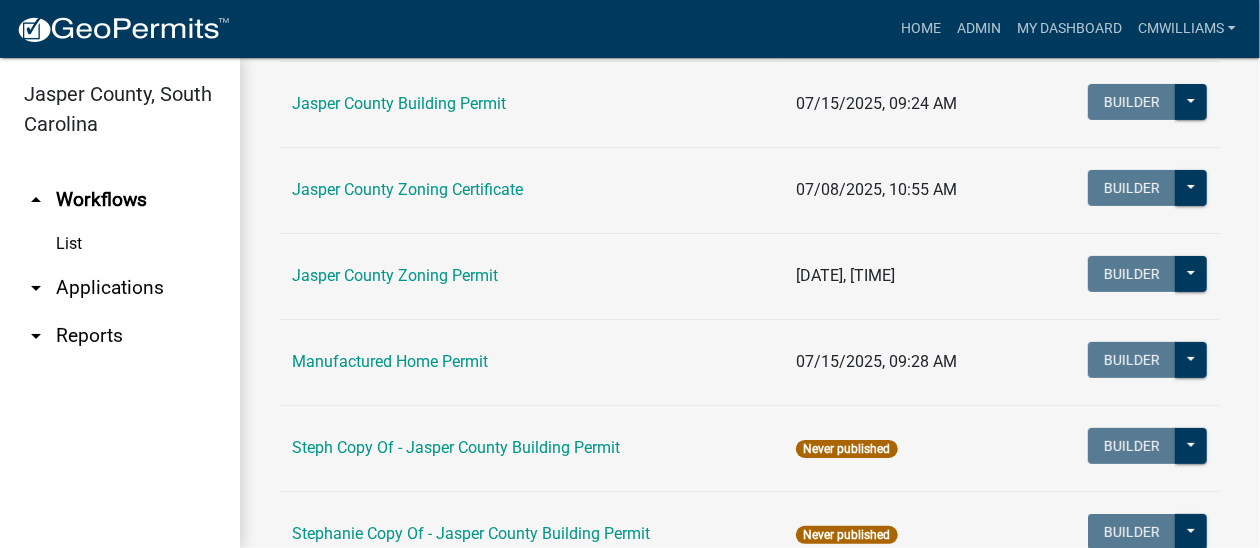 click on "arrow_drop_down   Applications" at bounding box center [120, 288] 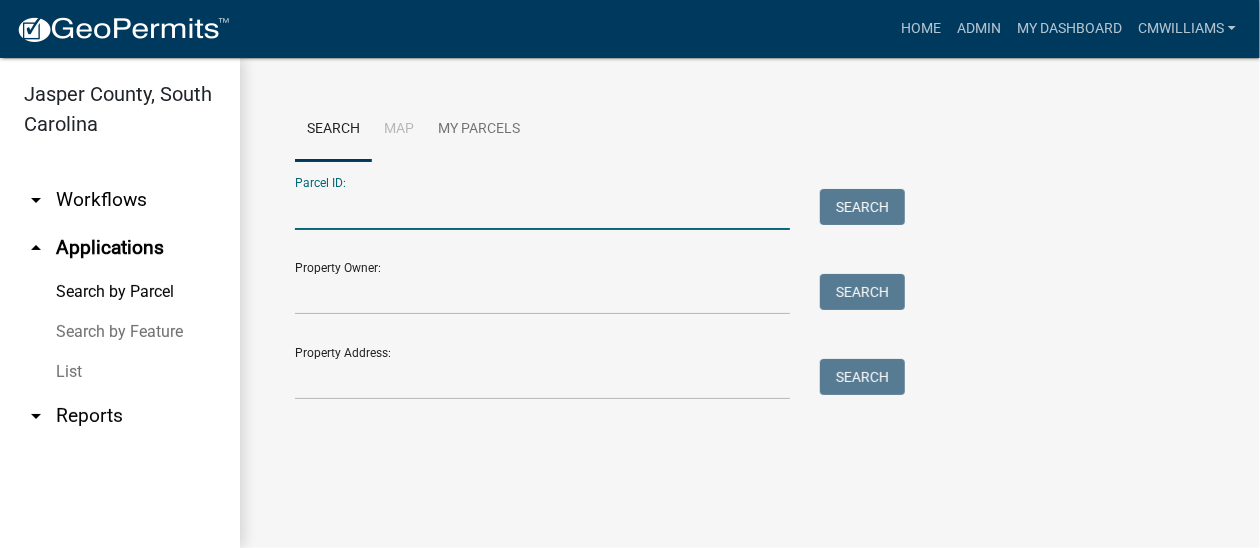 click on "Parcel ID:" at bounding box center (542, 209) 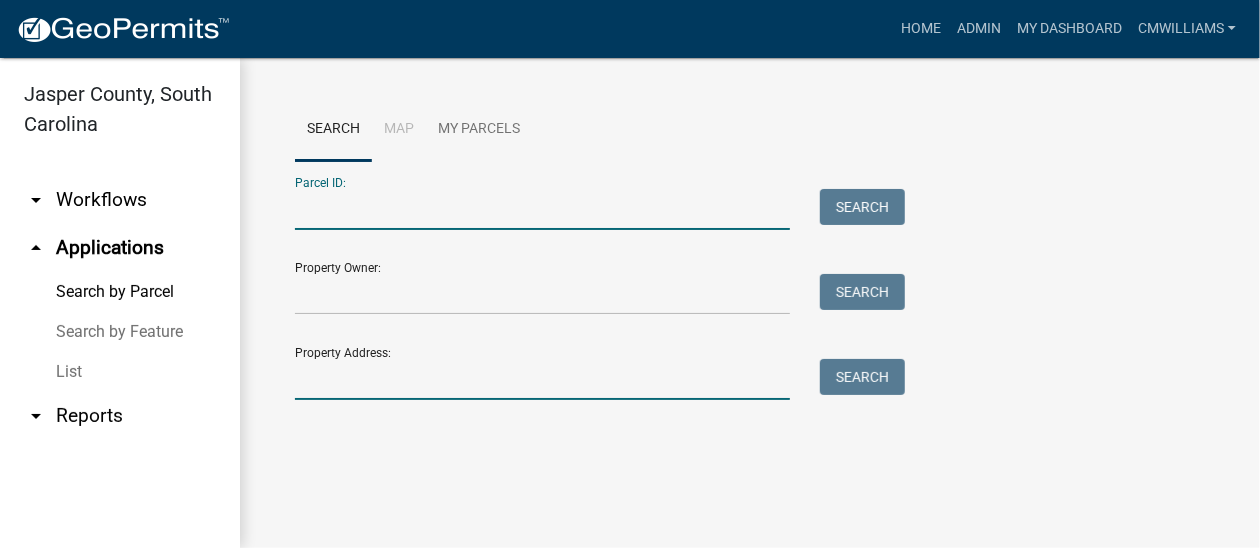 click on "Property Address:" at bounding box center (542, 379) 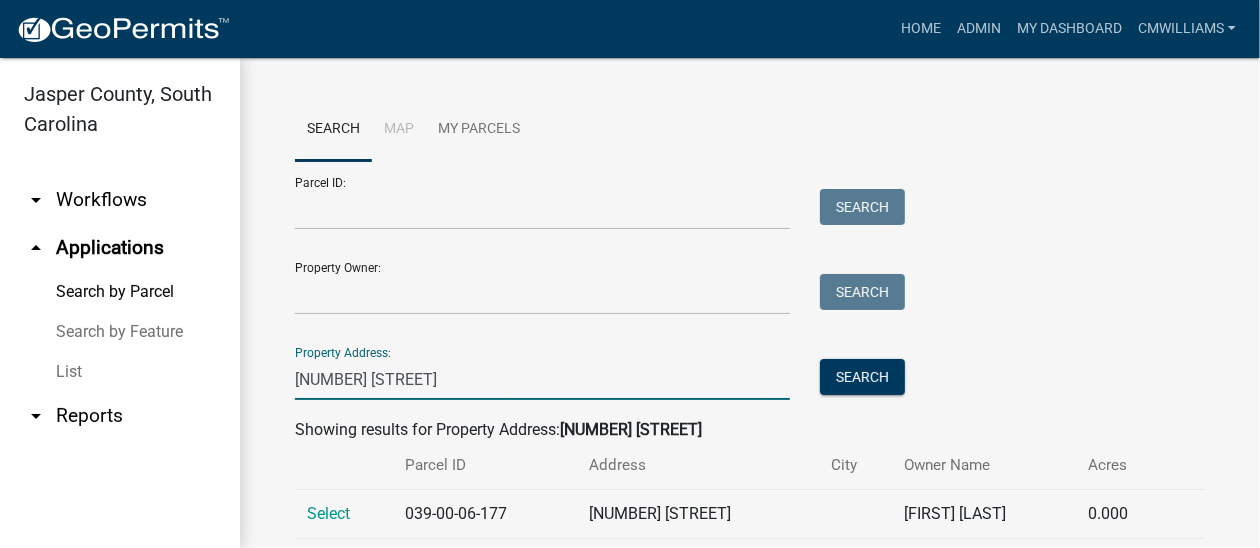 scroll, scrollTop: 94, scrollLeft: 0, axis: vertical 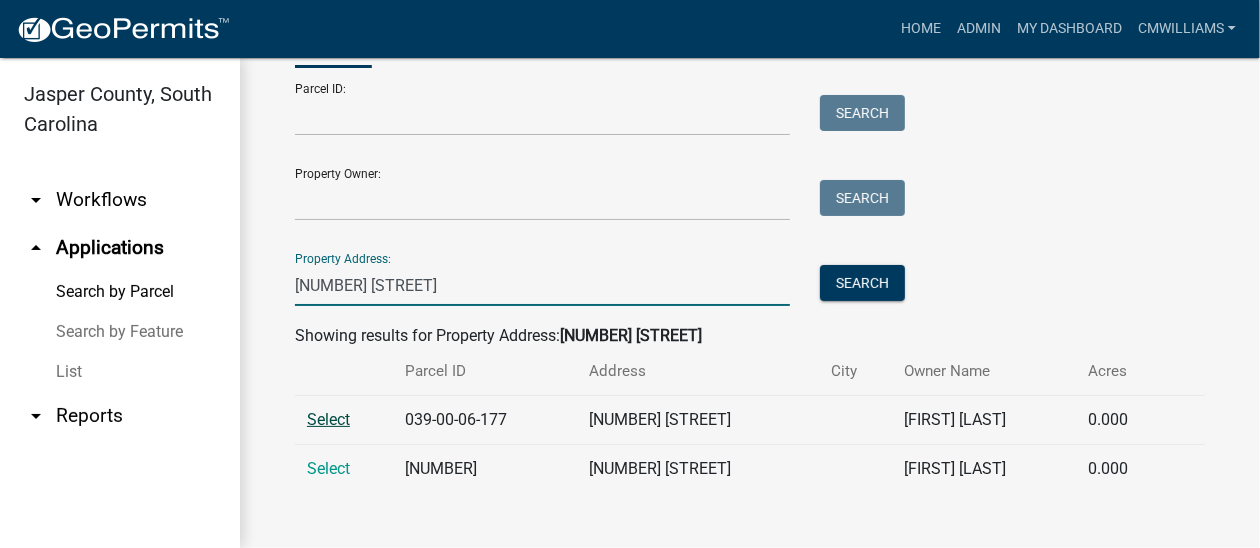 type on "[NUMBER] [STREET]" 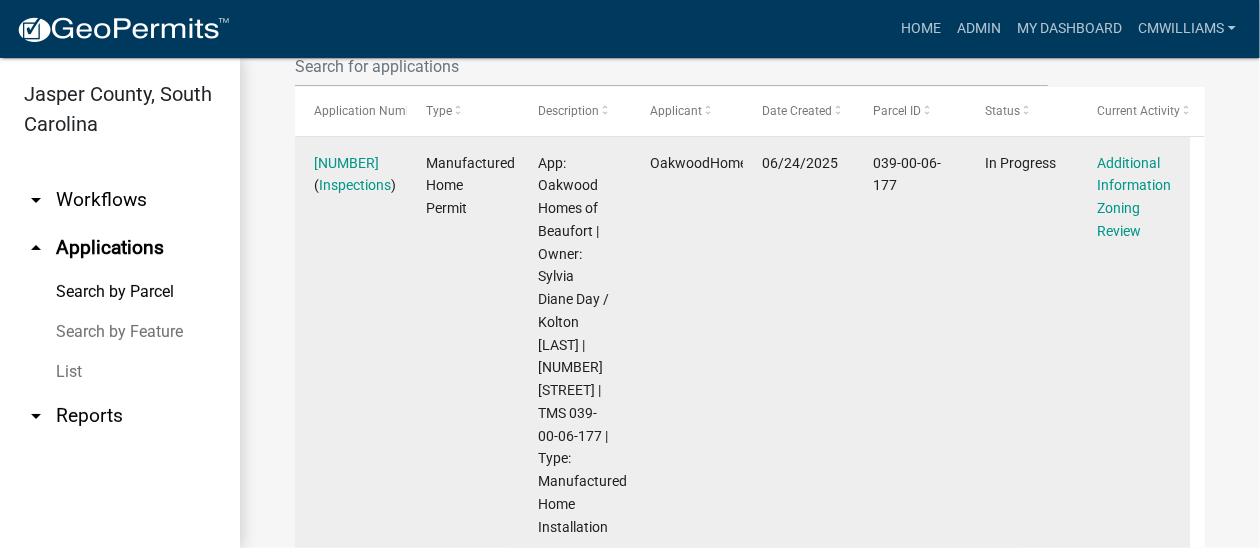 scroll, scrollTop: 594, scrollLeft: 0, axis: vertical 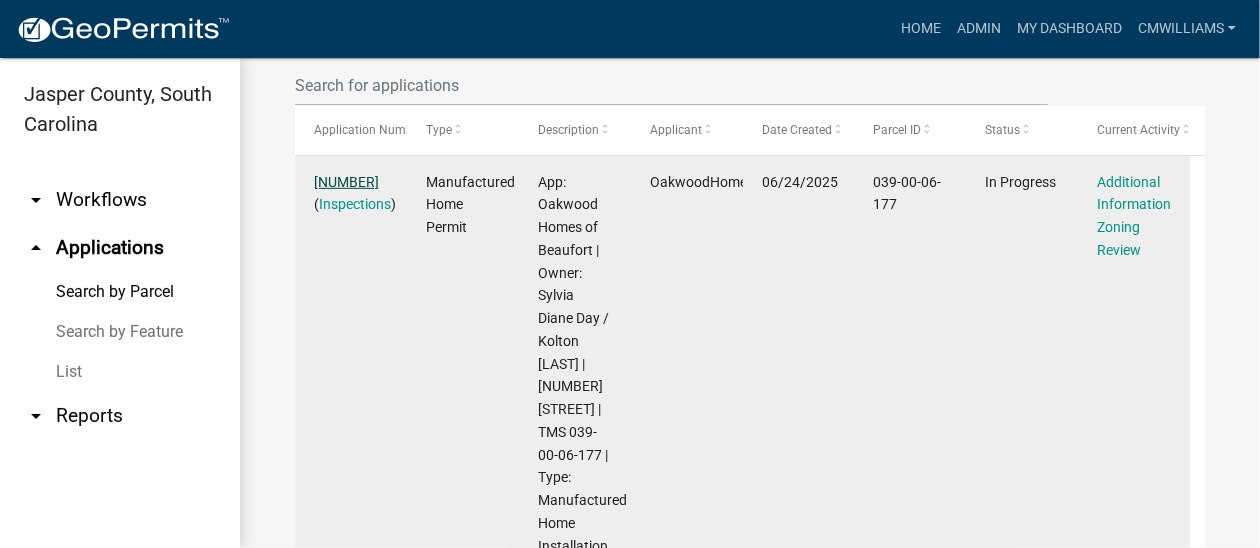 click on "[NUMBER]" 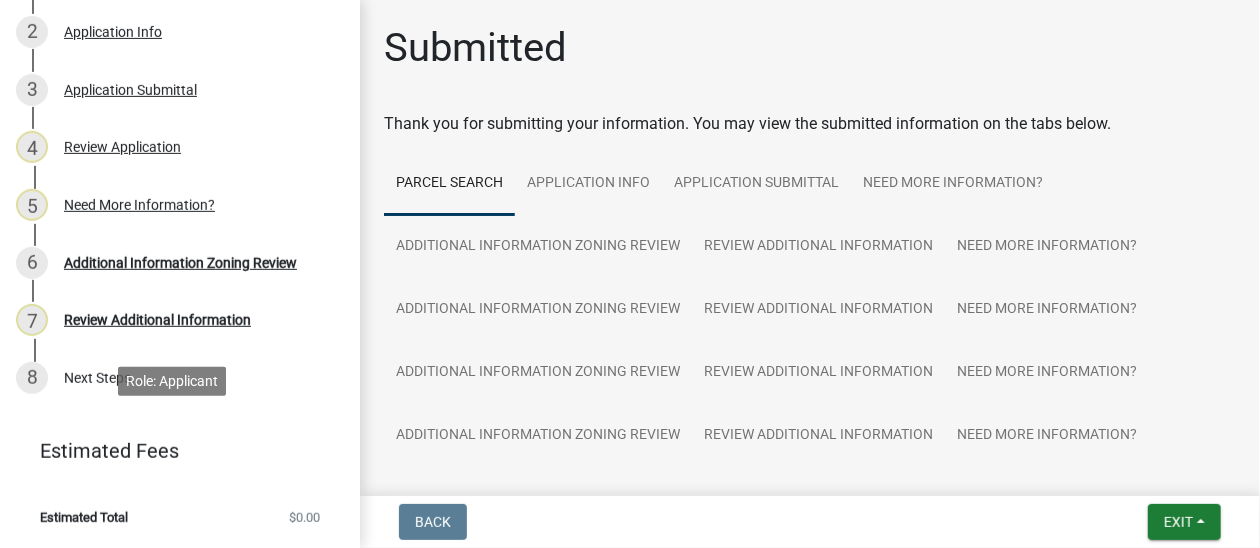 scroll, scrollTop: 399, scrollLeft: 0, axis: vertical 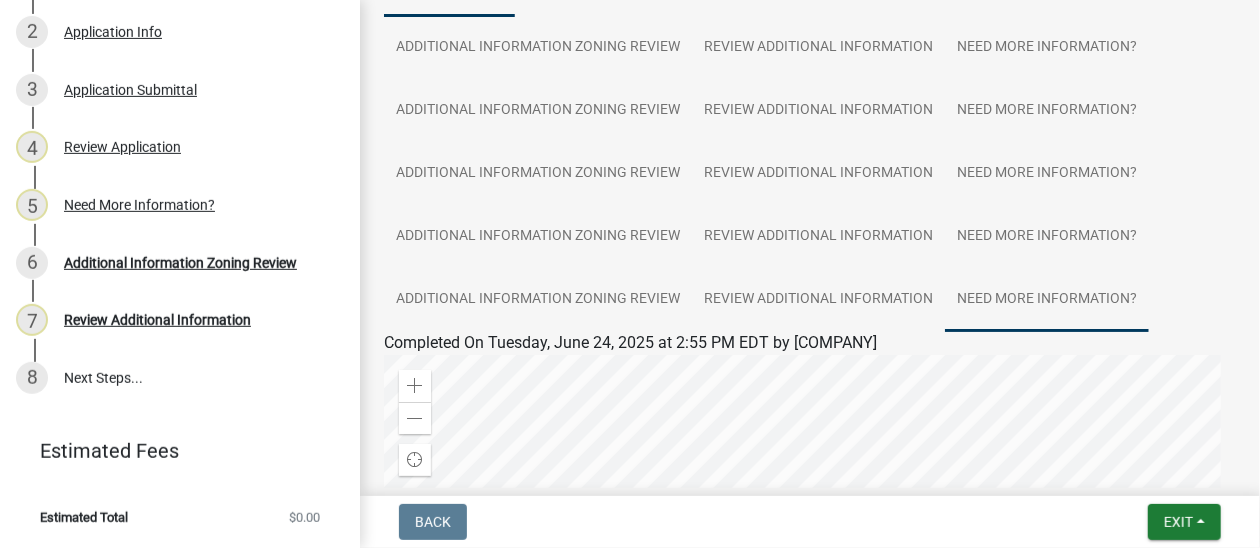click on "Need More Information?" at bounding box center [1047, 300] 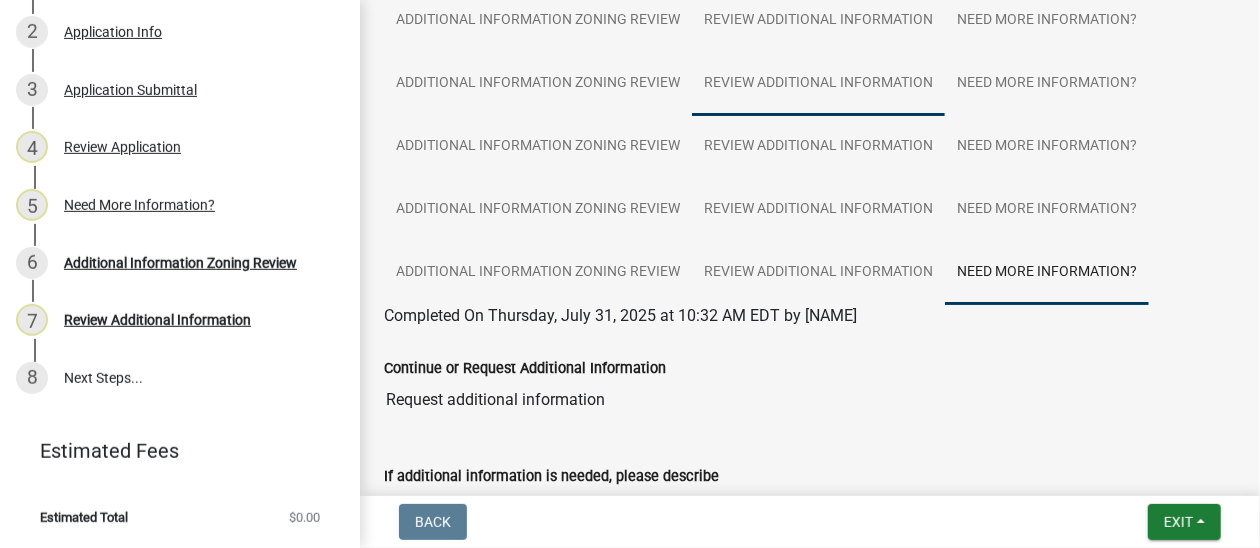 scroll, scrollTop: 0, scrollLeft: 0, axis: both 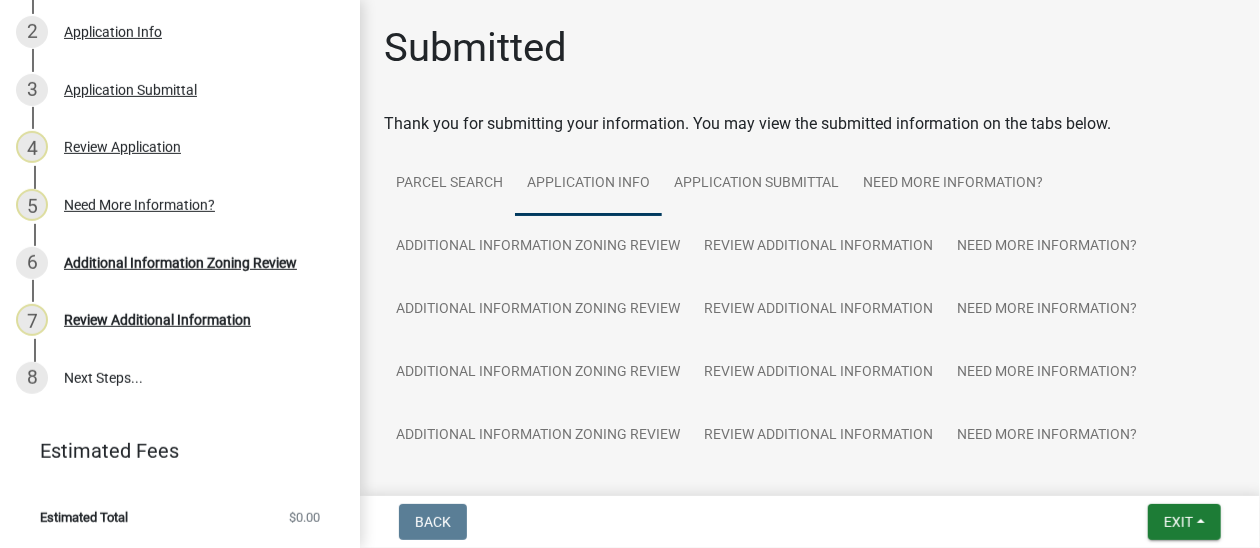 click on "Application Info" at bounding box center (588, 184) 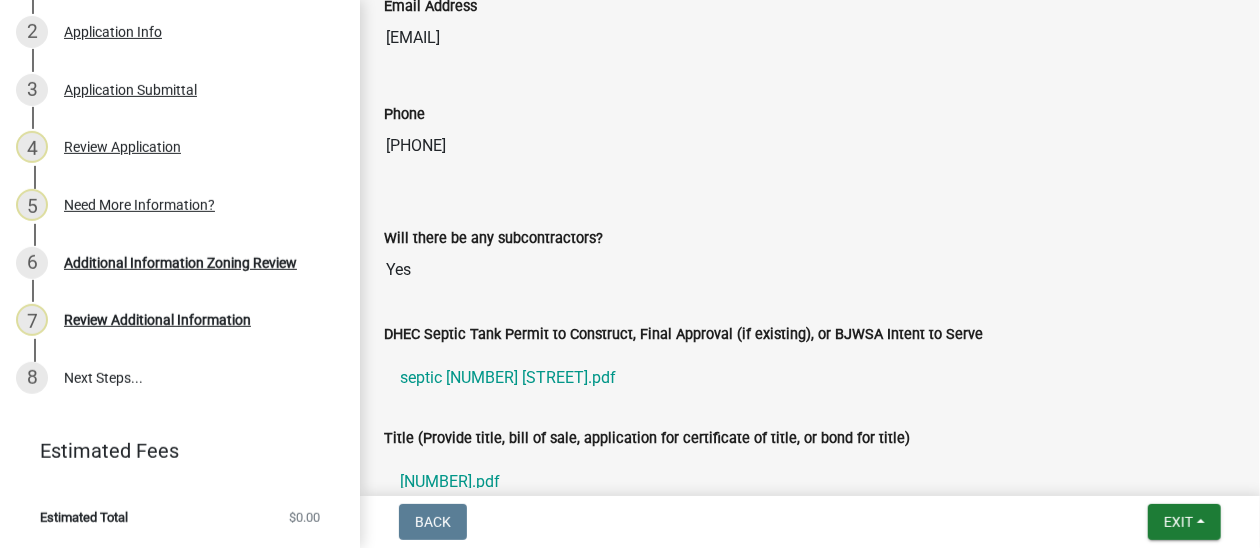 scroll, scrollTop: 4672, scrollLeft: 0, axis: vertical 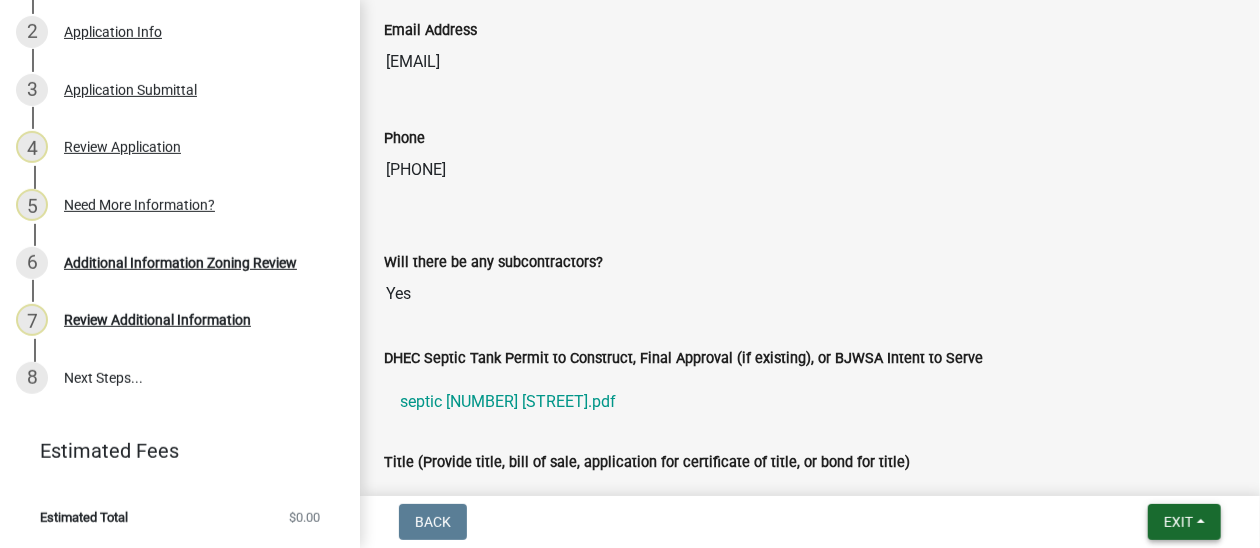 click on "Exit" at bounding box center (1184, 522) 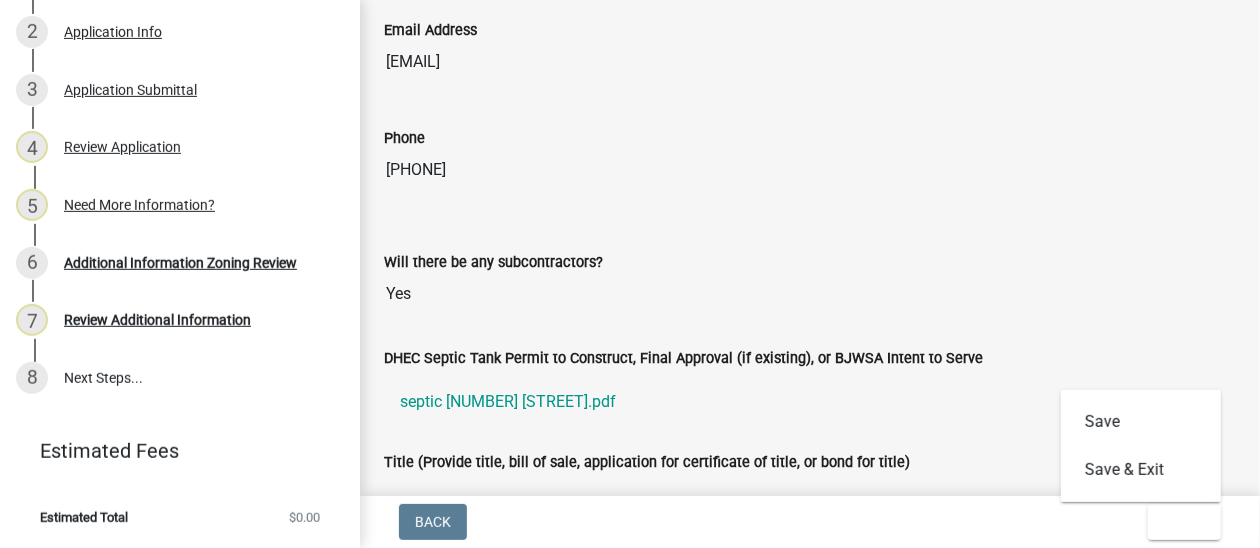 click on "Yes" at bounding box center [810, 294] 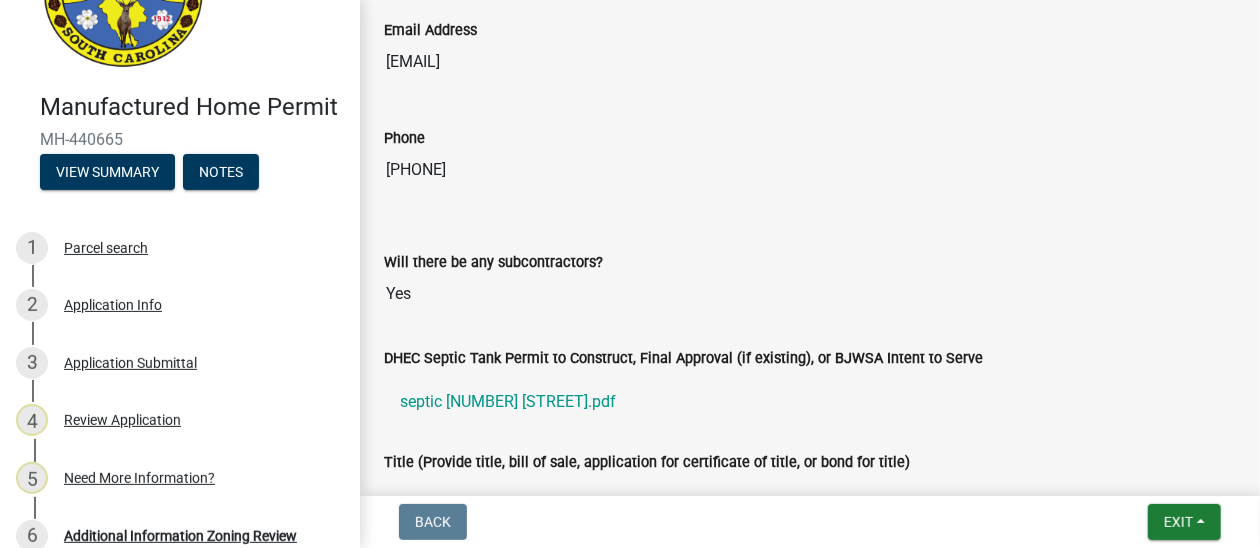 scroll, scrollTop: 0, scrollLeft: 0, axis: both 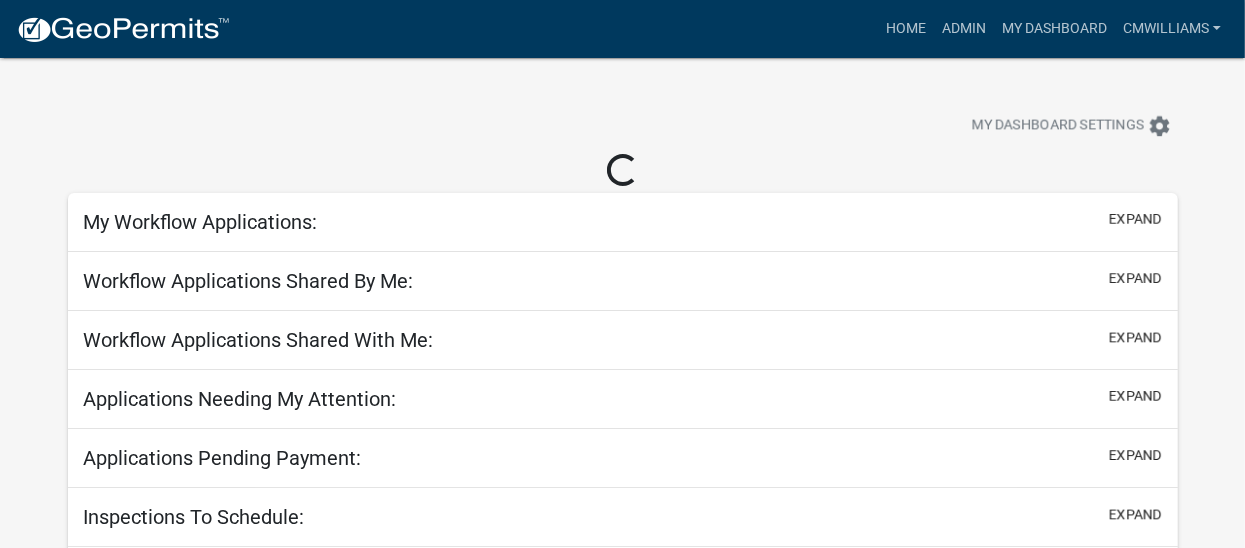 select on "2: 50" 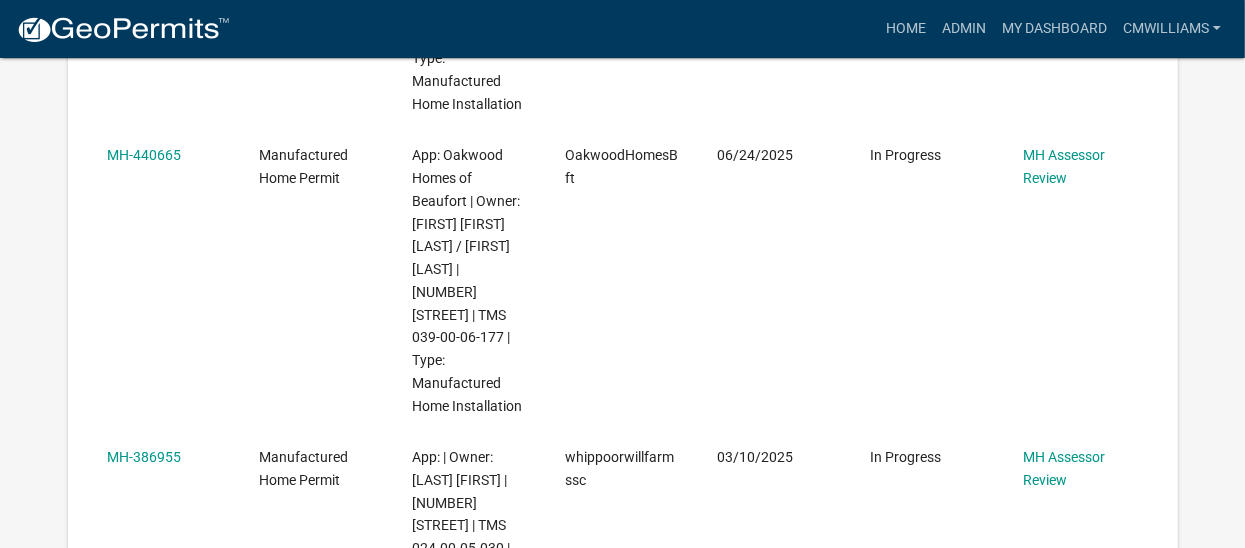 scroll, scrollTop: 792, scrollLeft: 0, axis: vertical 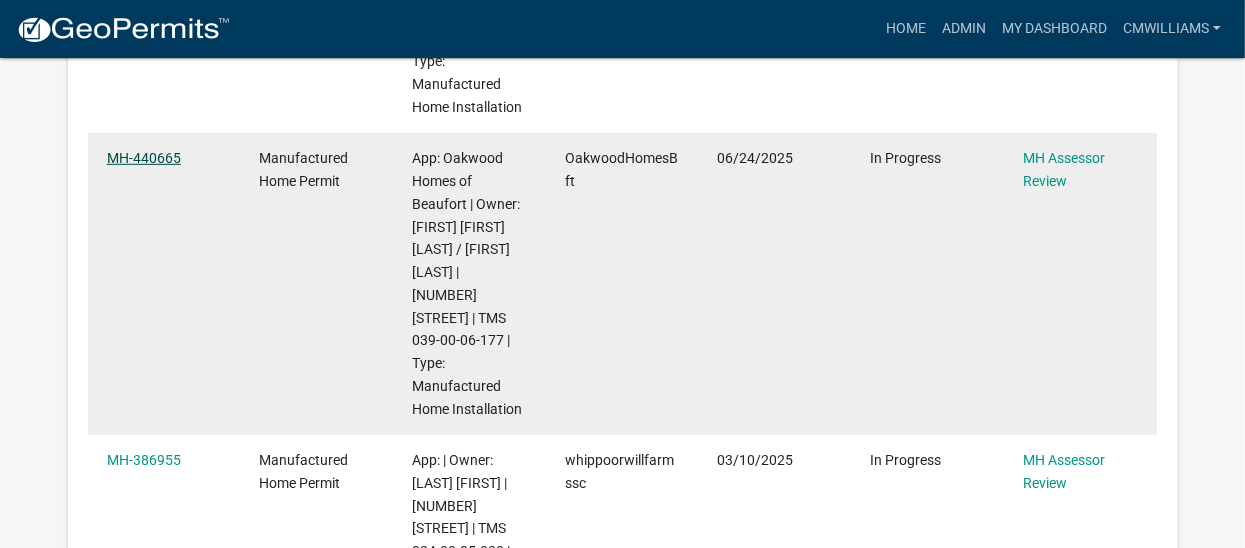 click on "MH-440665" 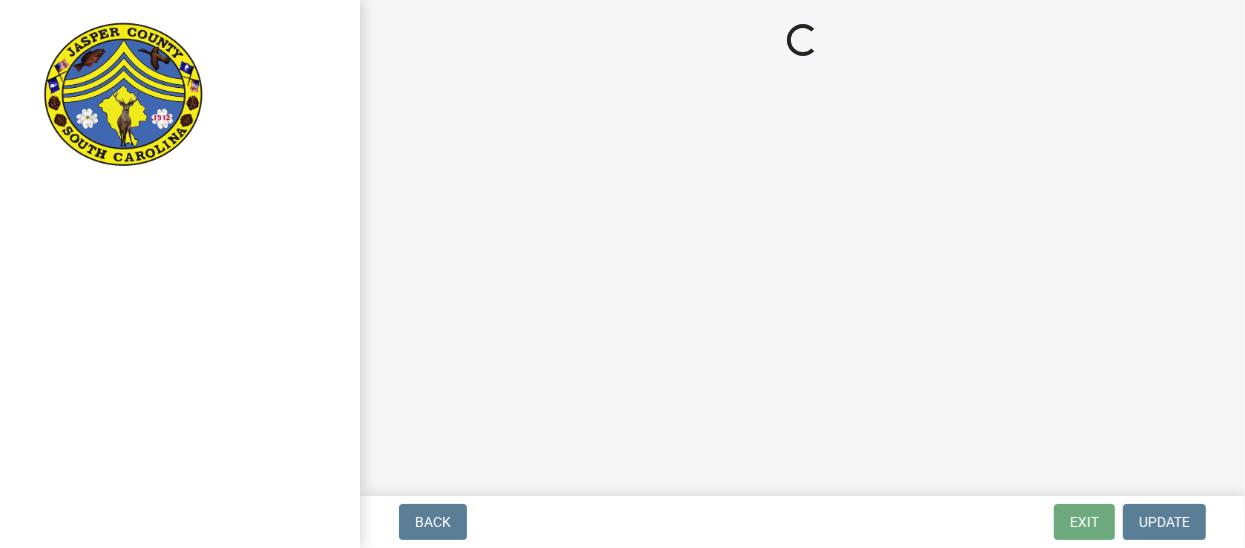 scroll, scrollTop: 0, scrollLeft: 0, axis: both 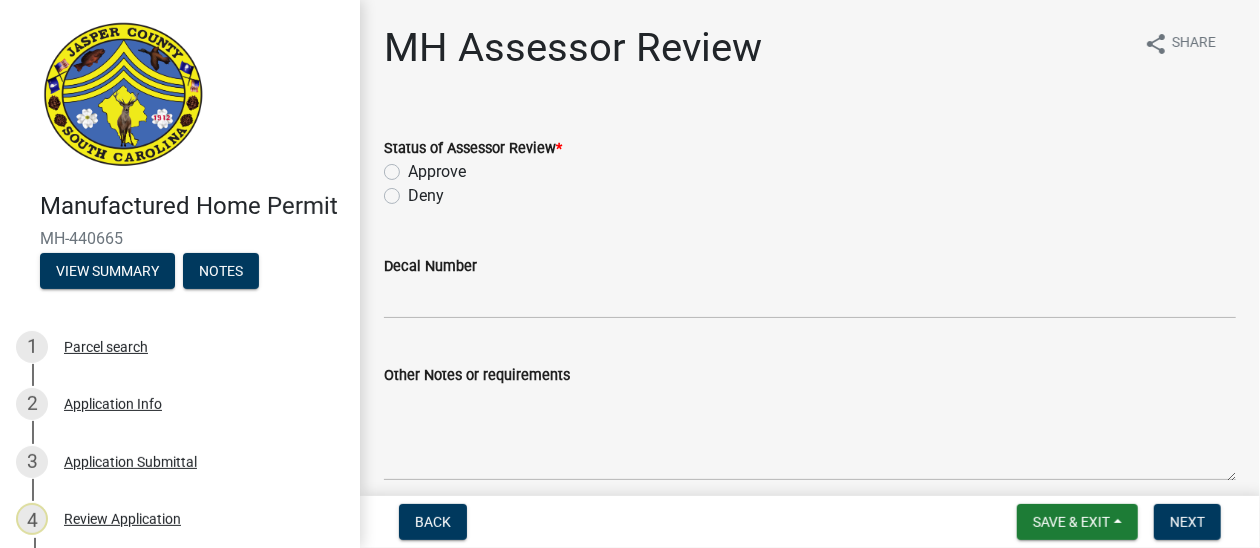 click on "Approve" 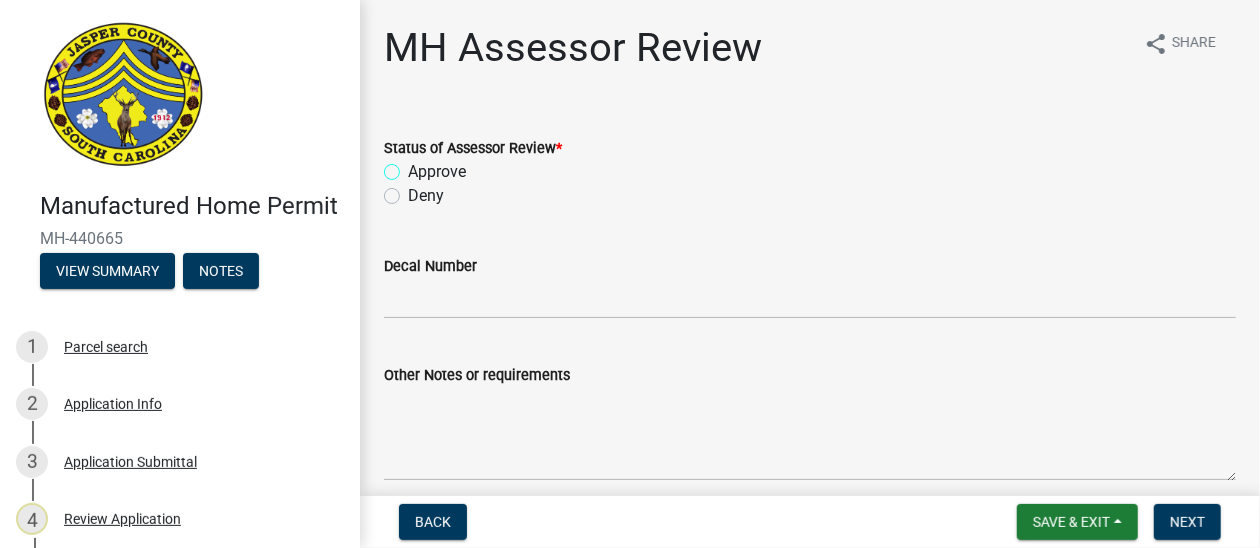 click on "Approve" at bounding box center (414, 166) 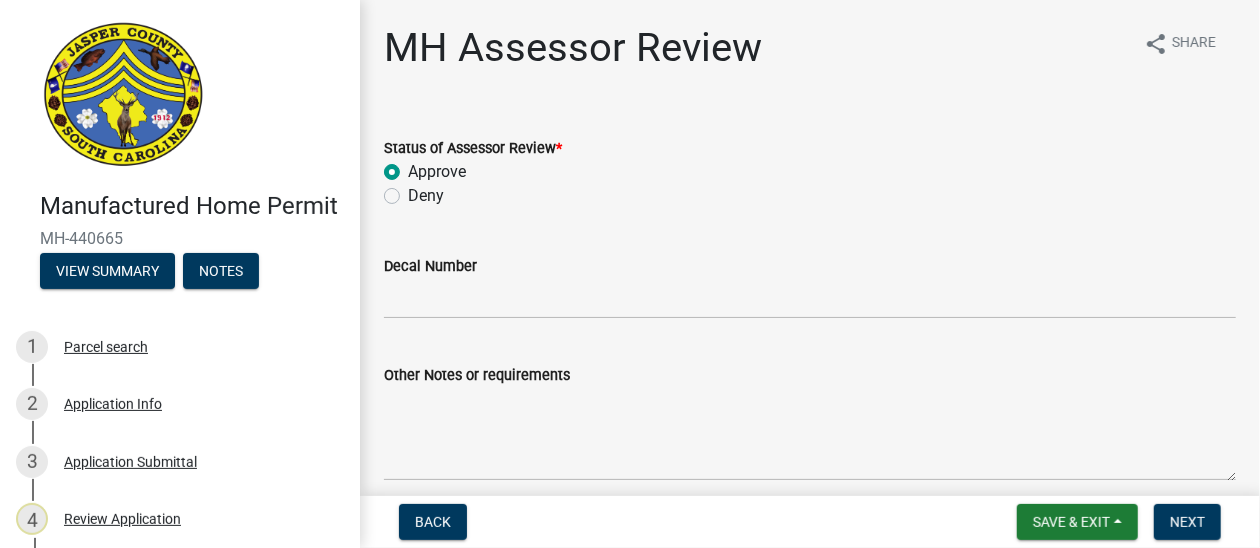 radio on "true" 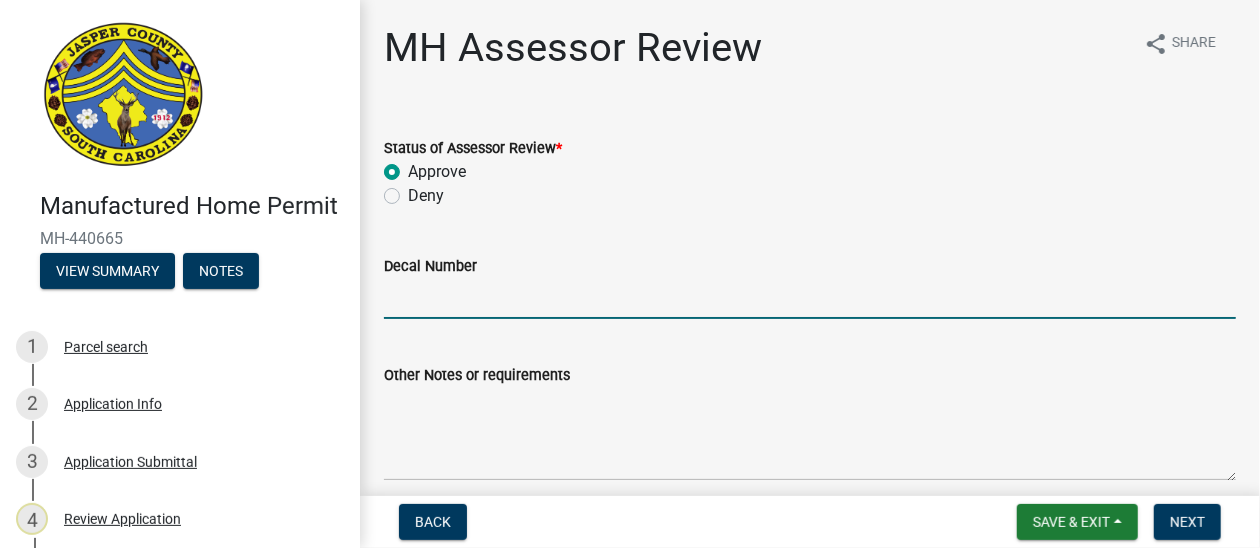 click on "Decal Number" at bounding box center [810, 298] 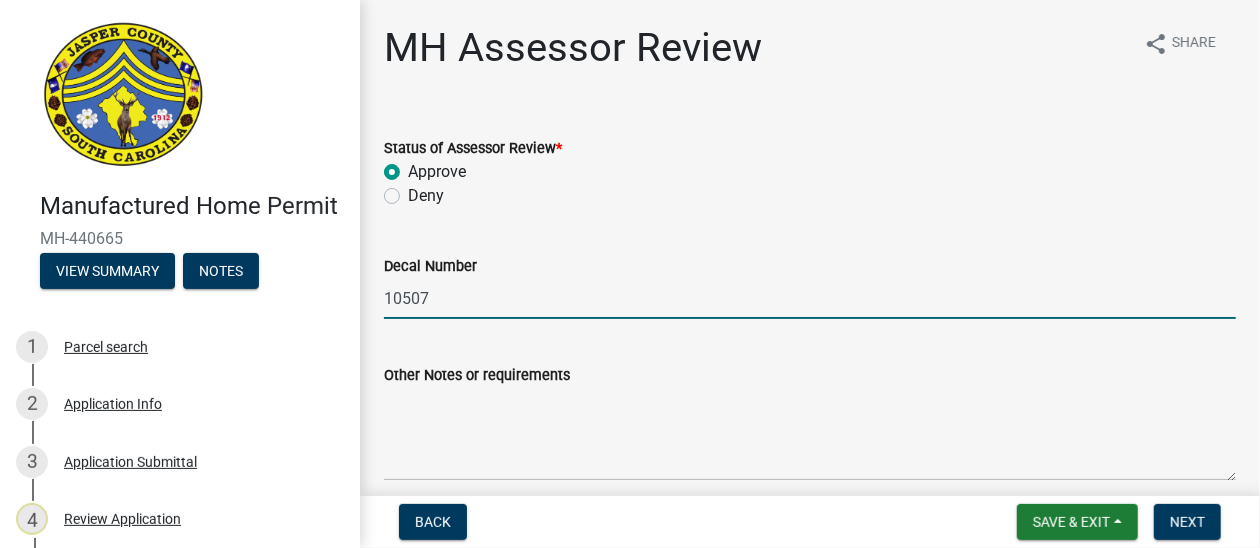 type on "10507" 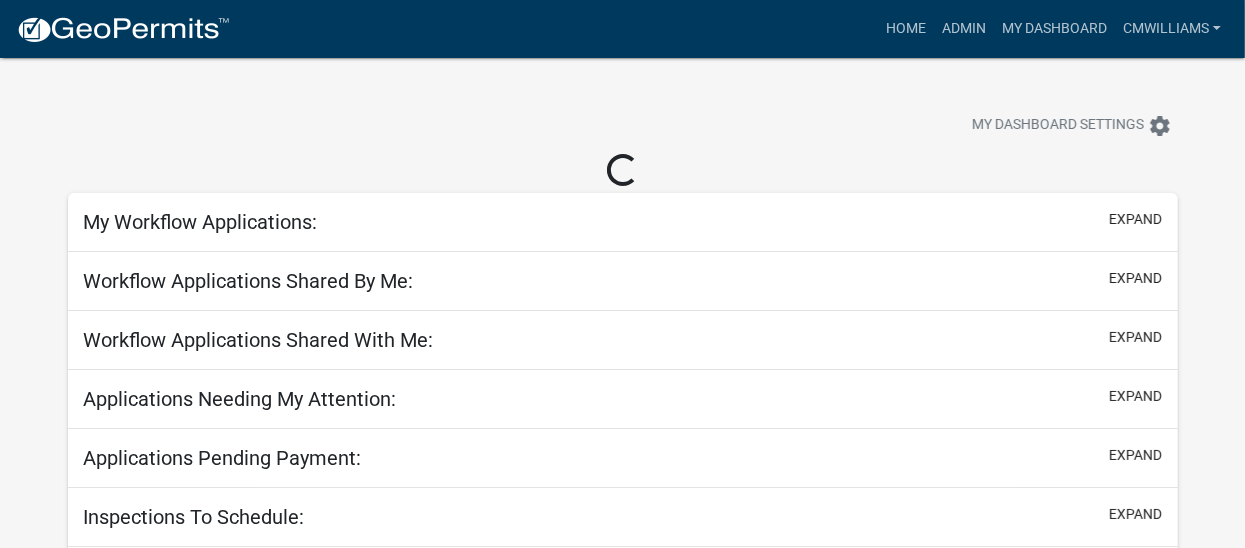 select on "2: 50" 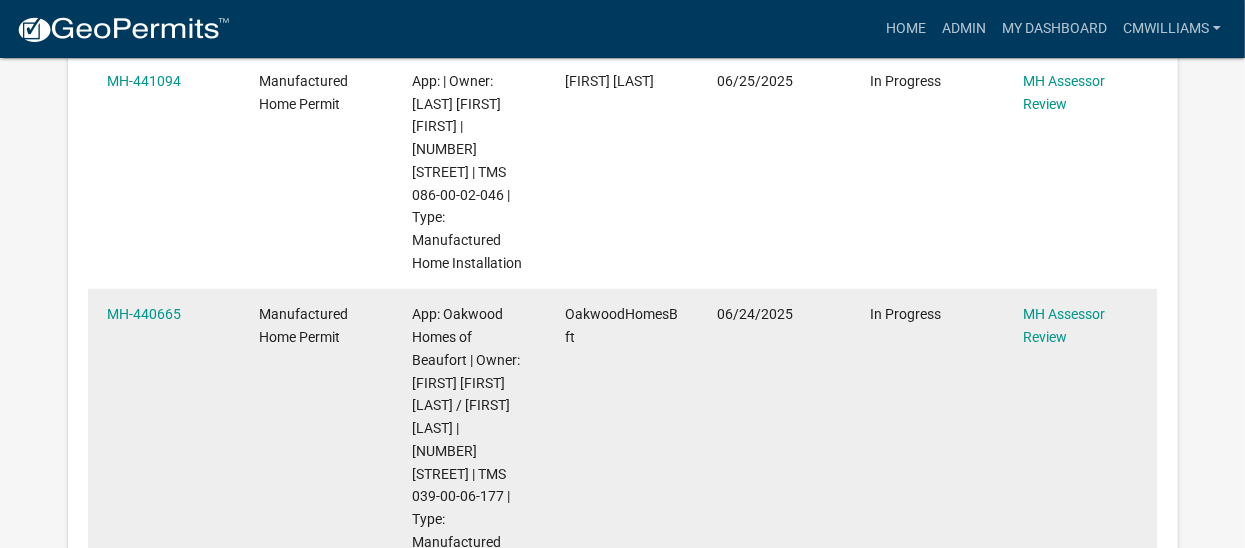 scroll, scrollTop: 668, scrollLeft: 0, axis: vertical 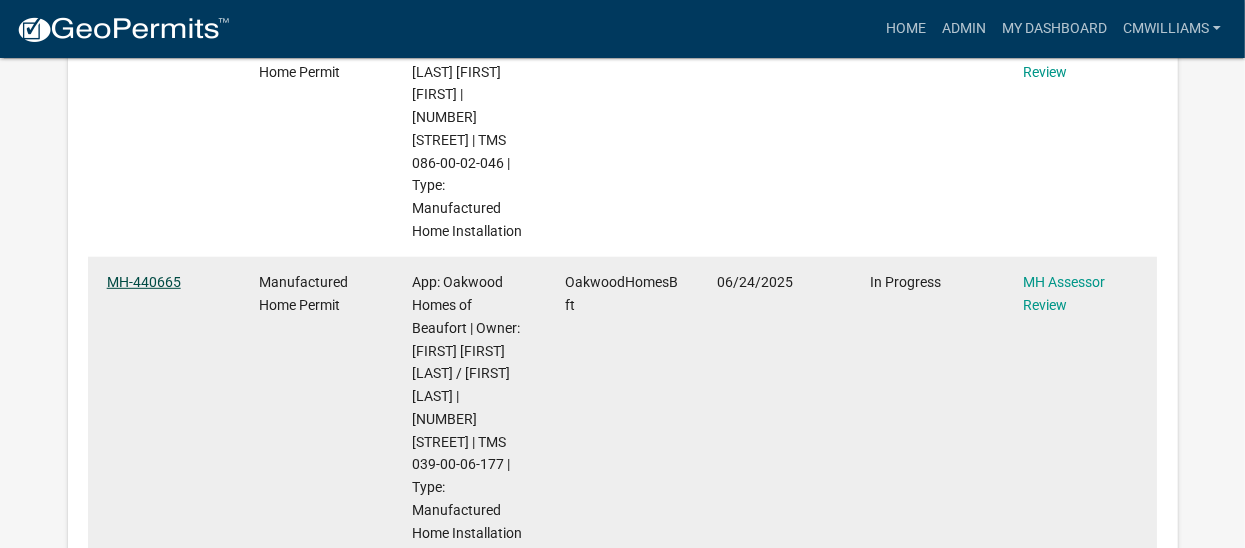 click on "MH-440665" 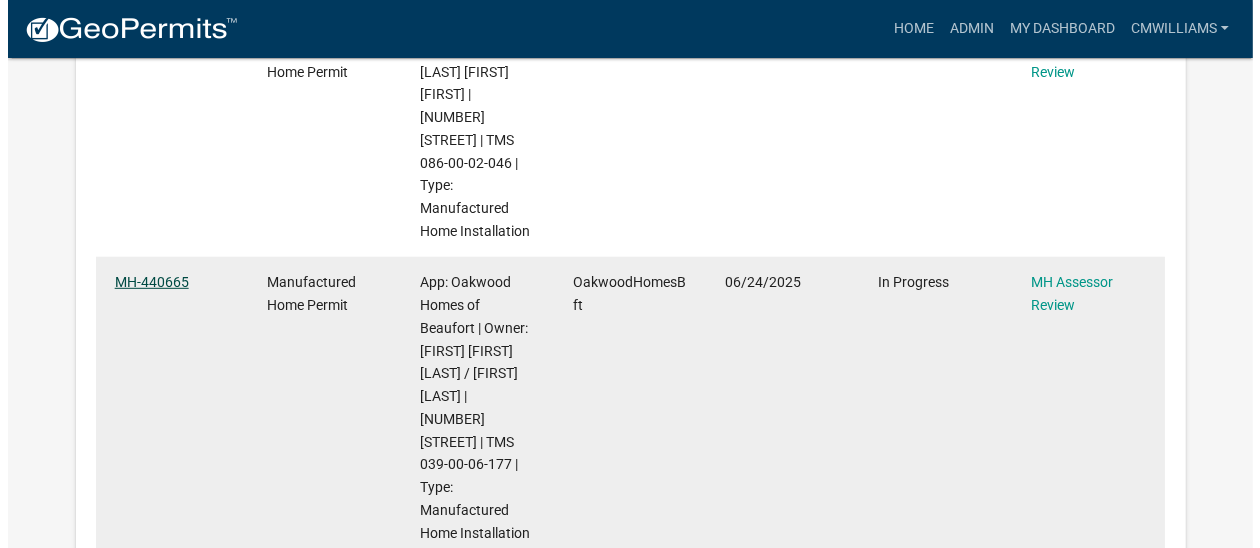 scroll, scrollTop: 0, scrollLeft: 0, axis: both 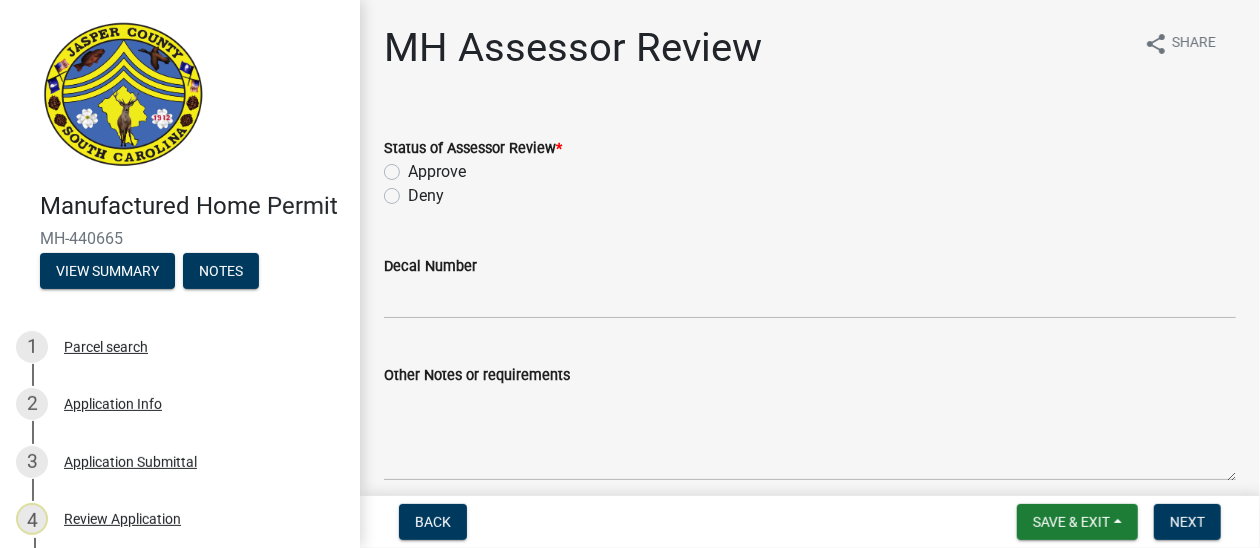 click on "Approve" 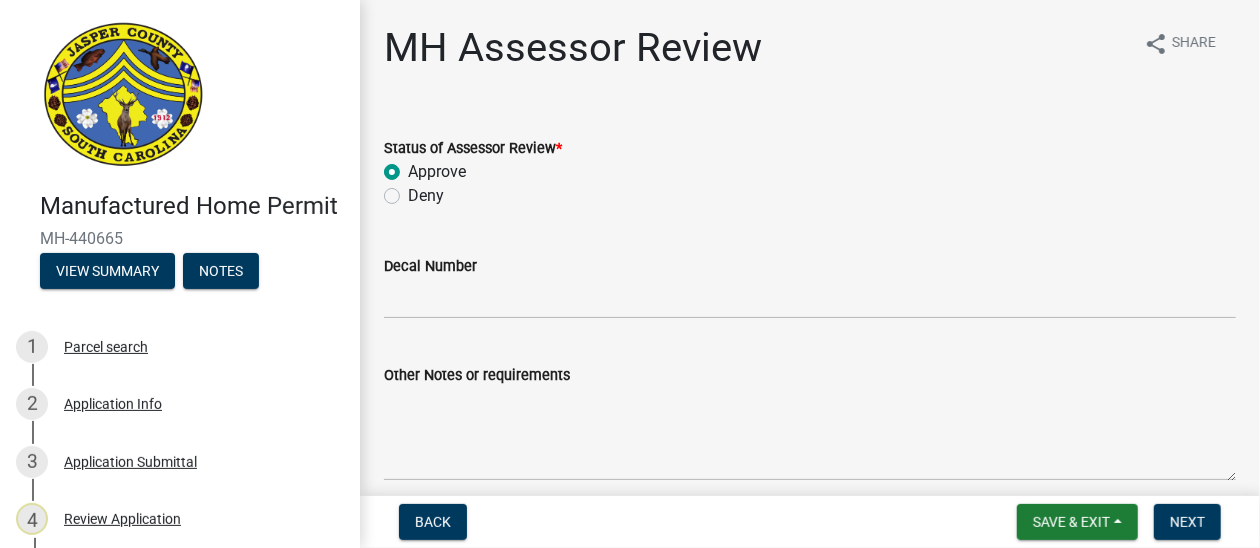 radio on "true" 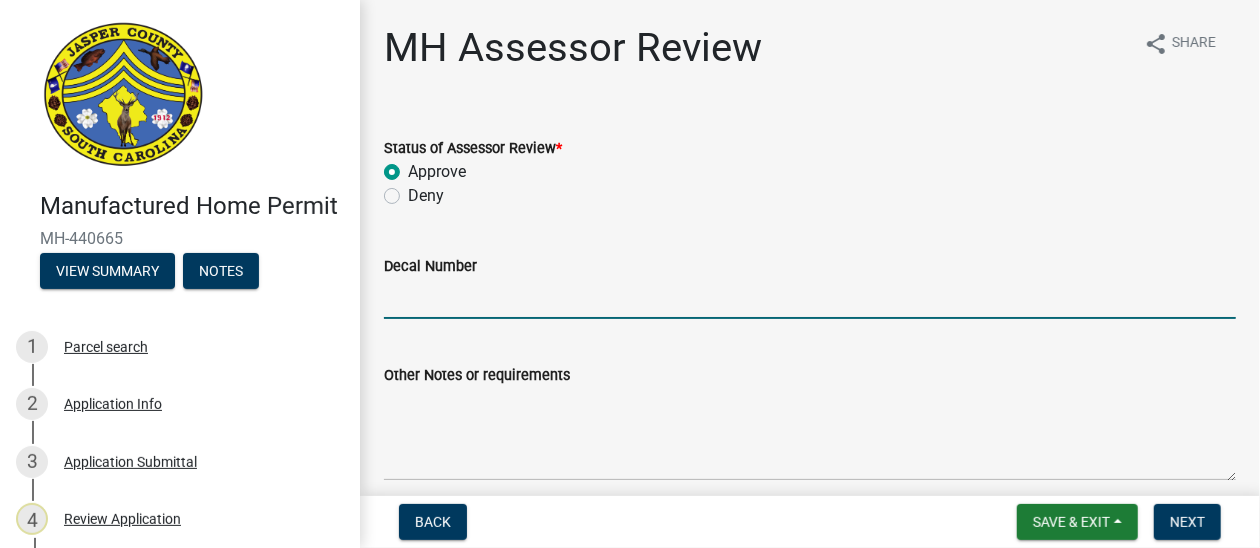 drag, startPoint x: 472, startPoint y: 298, endPoint x: 461, endPoint y: 296, distance: 11.18034 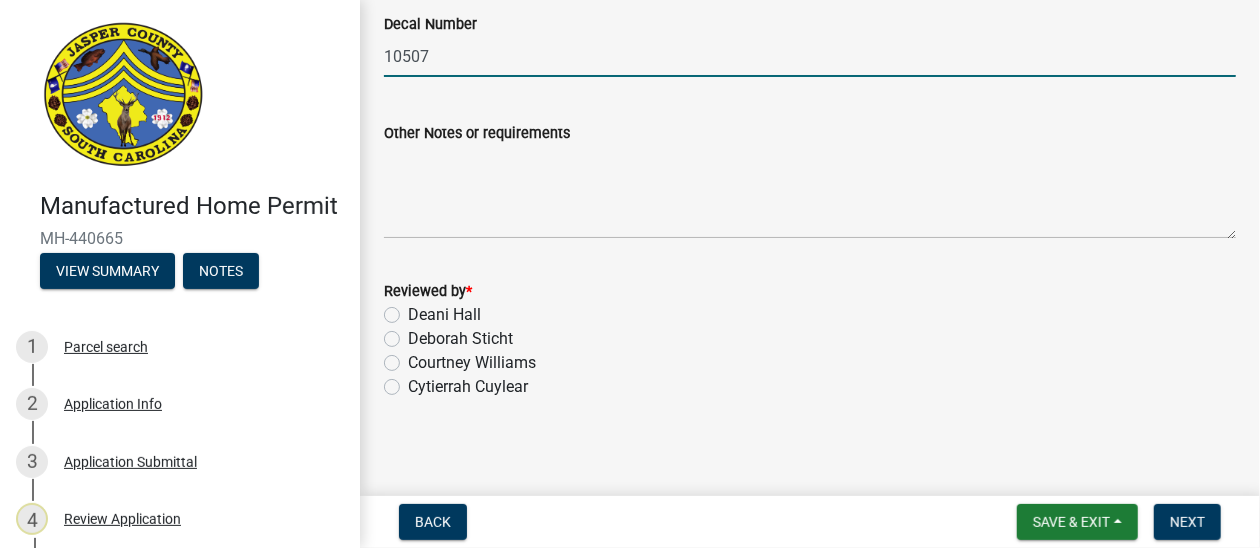 scroll, scrollTop: 248, scrollLeft: 0, axis: vertical 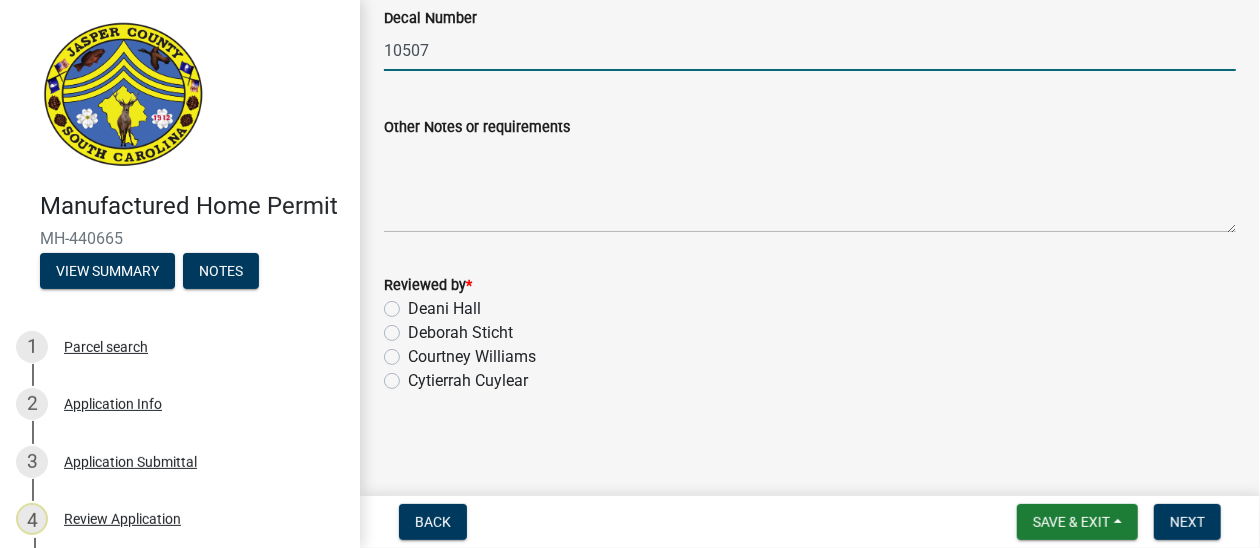 type on "10507" 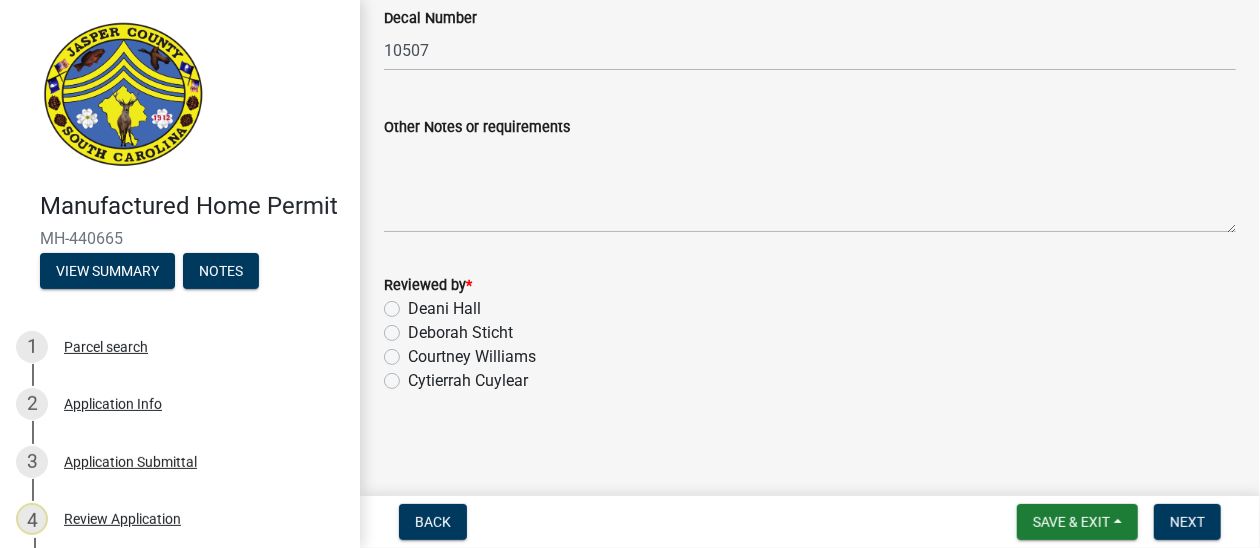 click on "Courtney Williams" 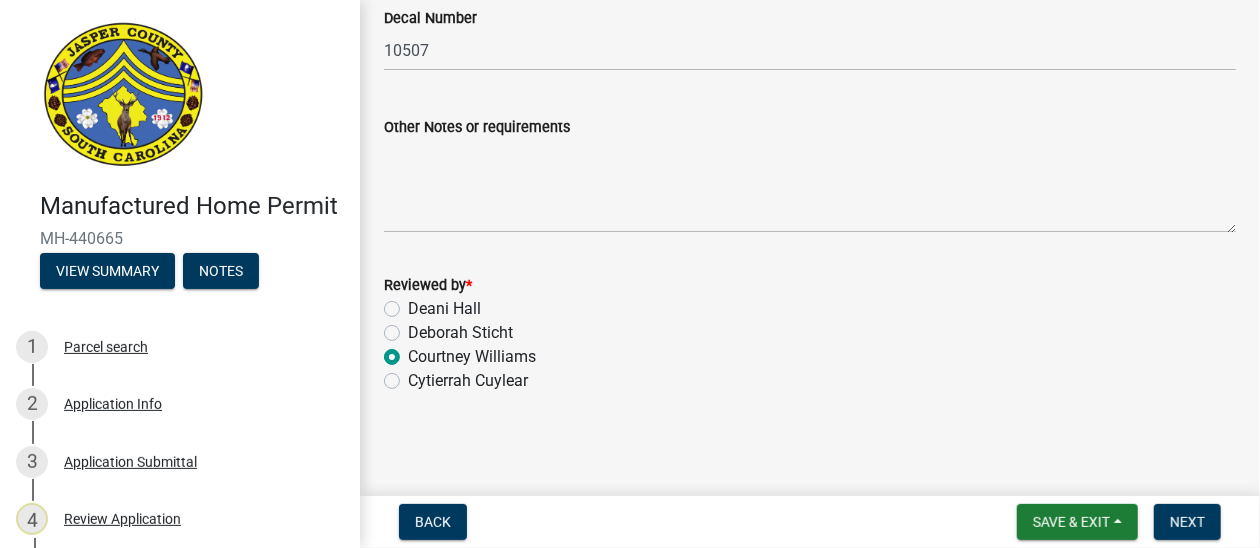 radio on "true" 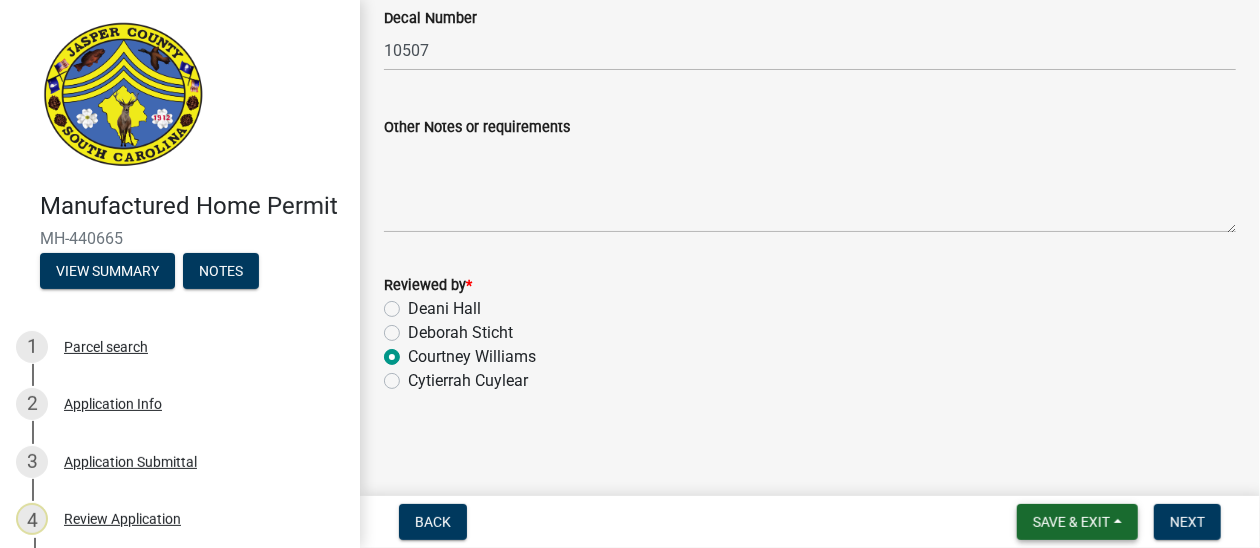 click on "Save & Exit" at bounding box center (1077, 522) 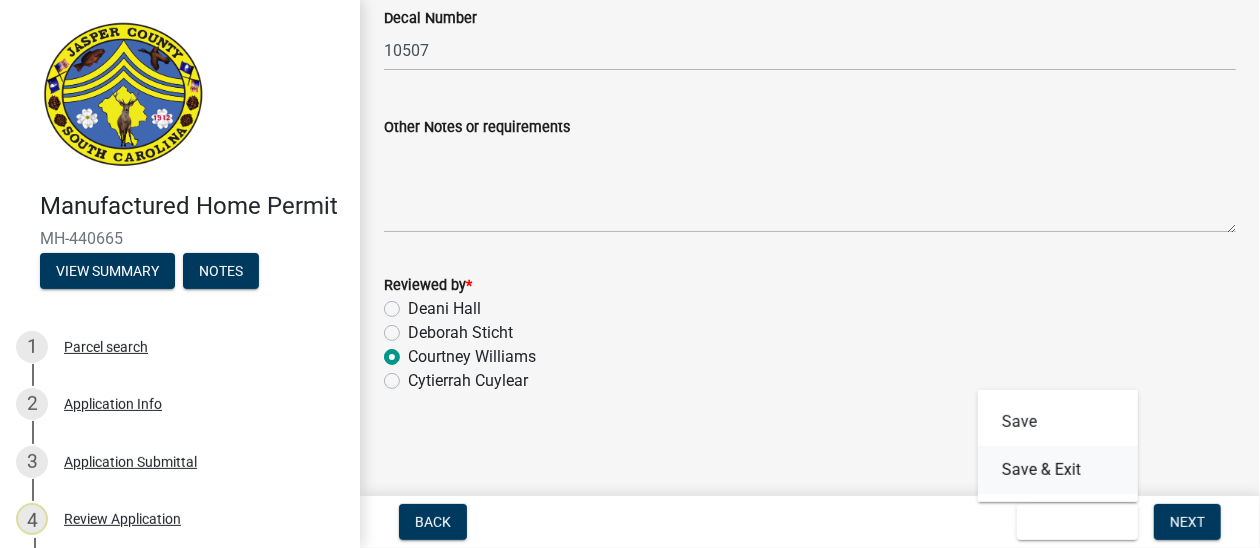 click on "Save & Exit" at bounding box center [1058, 470] 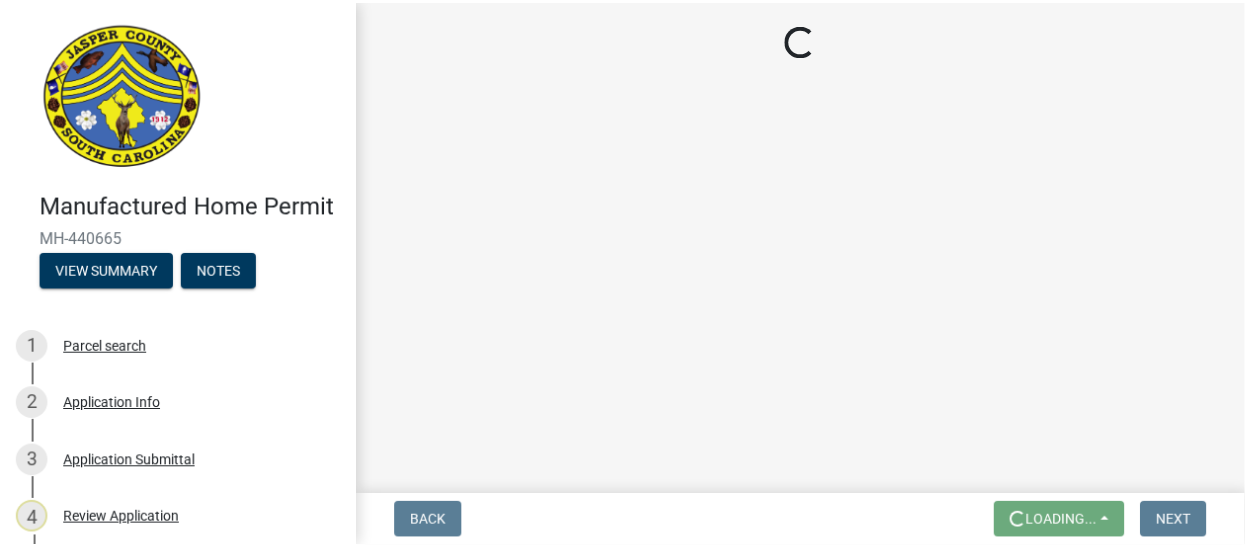 scroll, scrollTop: 0, scrollLeft: 0, axis: both 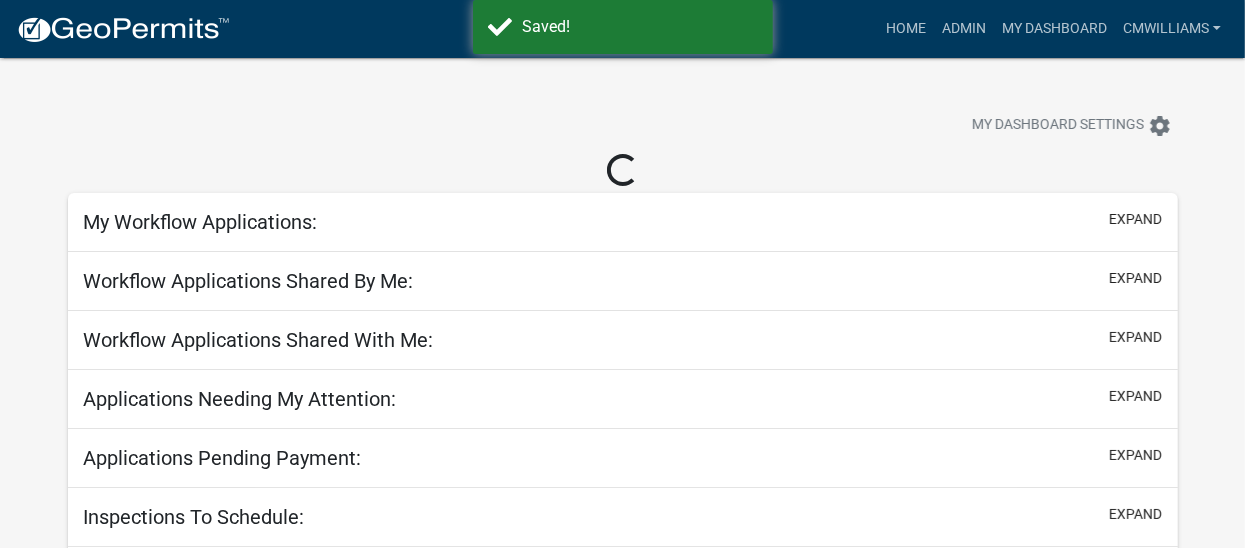 select on "2: 50" 